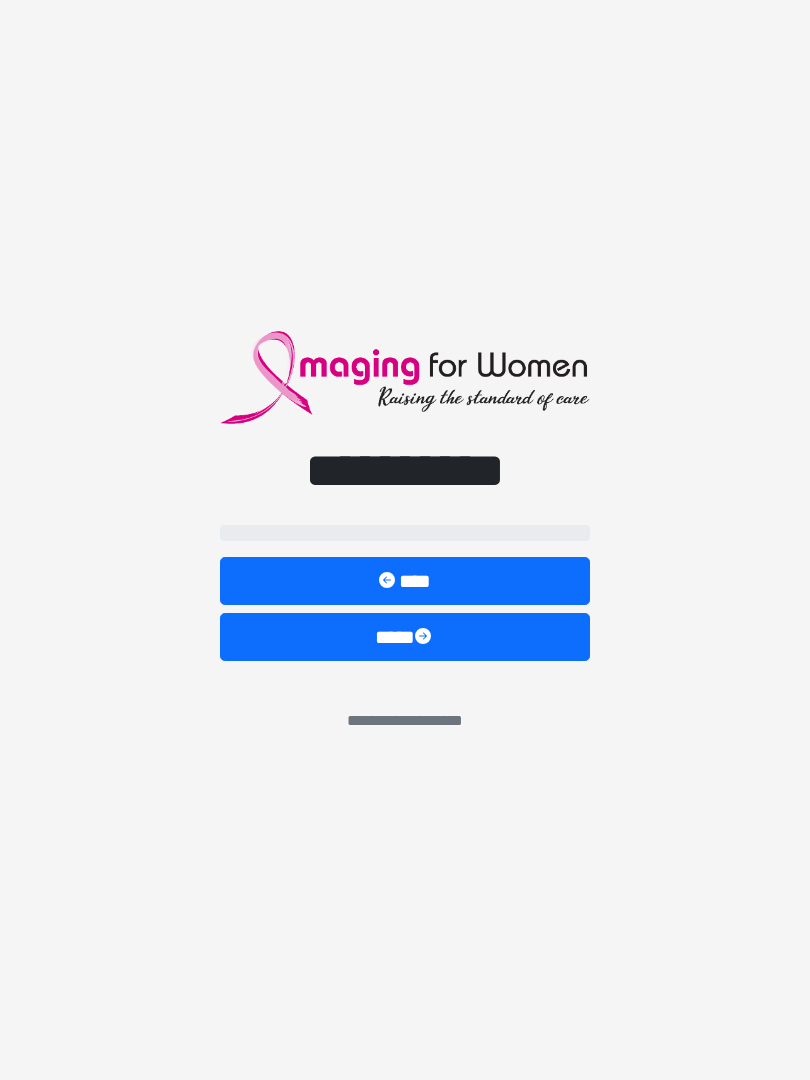 scroll, scrollTop: 0, scrollLeft: 0, axis: both 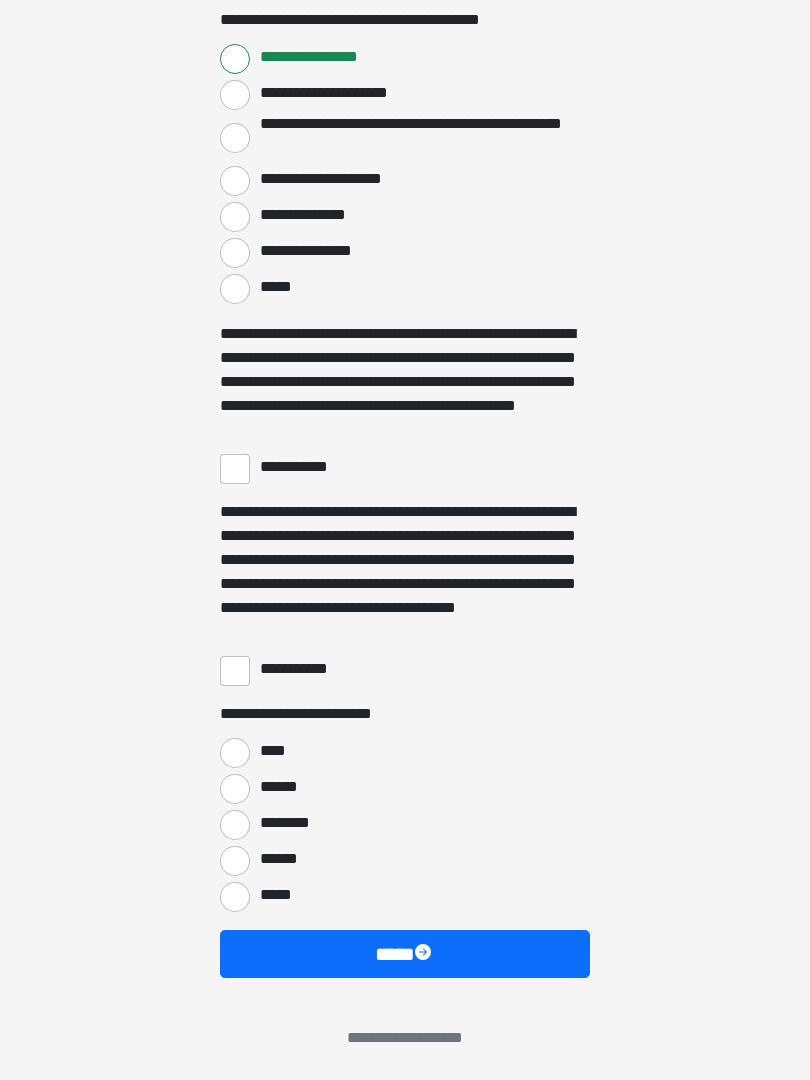 click on "**********" at bounding box center (405, 403) 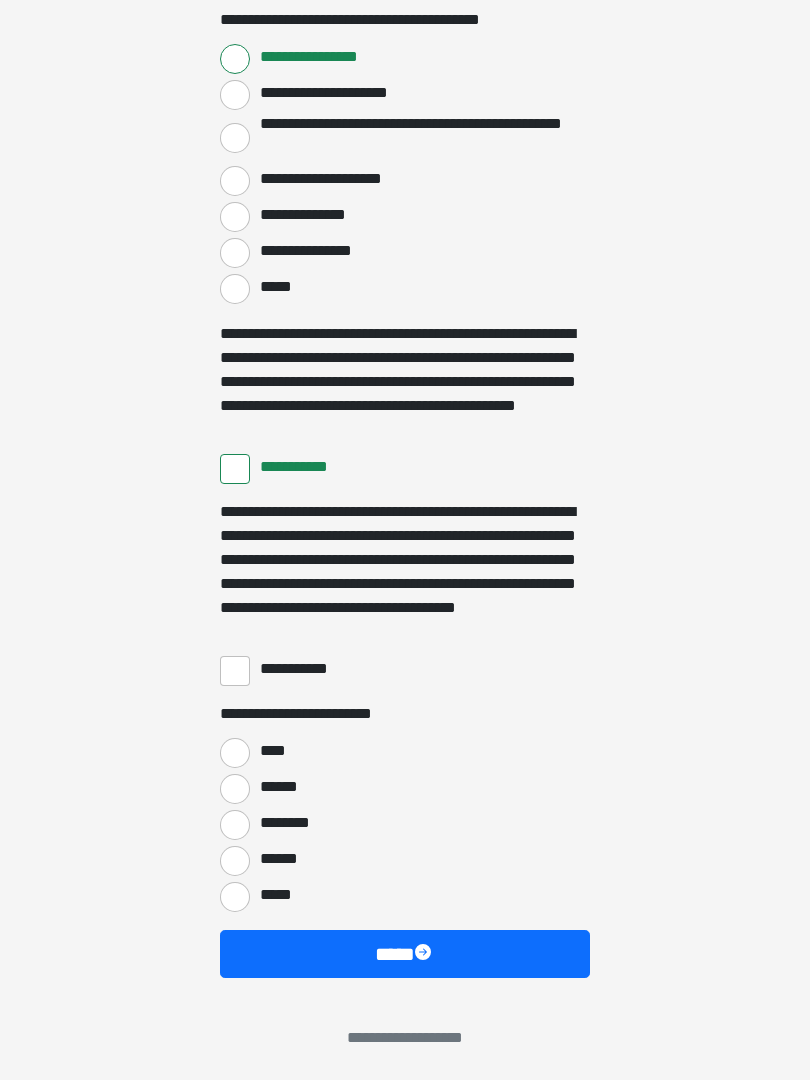 click on "**********" at bounding box center (235, 671) 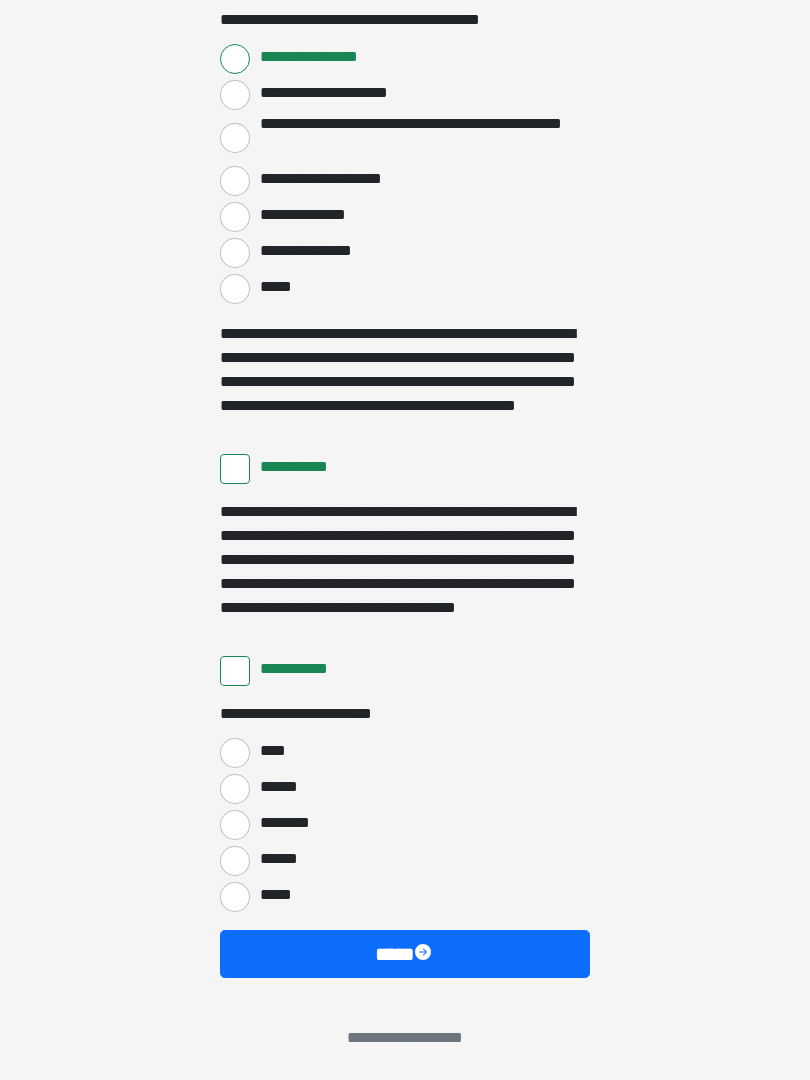 click on "****" at bounding box center (235, 753) 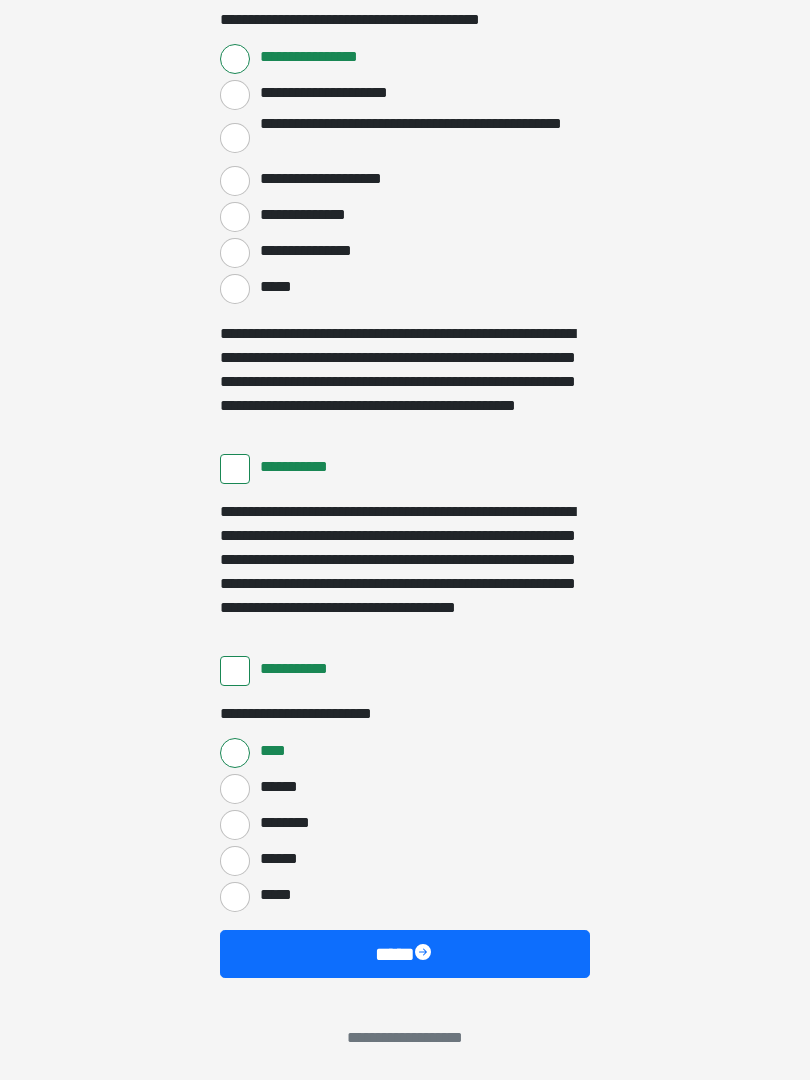 click on "****" at bounding box center (405, 954) 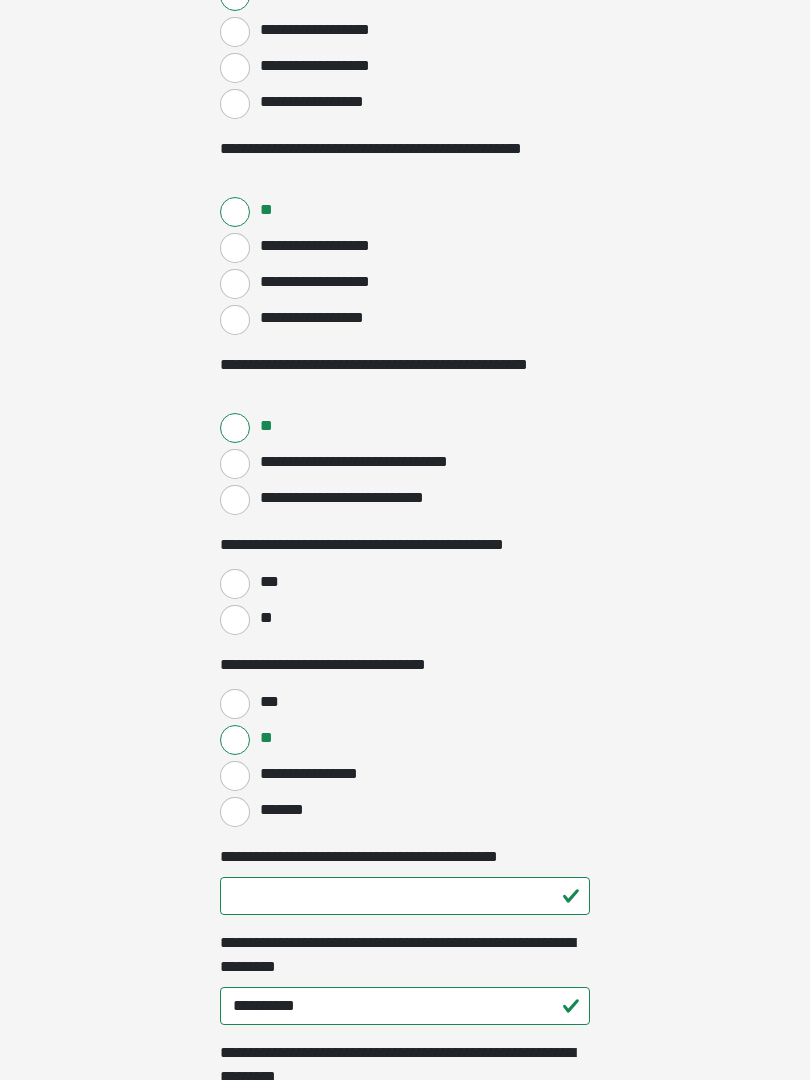 scroll, scrollTop: 619, scrollLeft: 0, axis: vertical 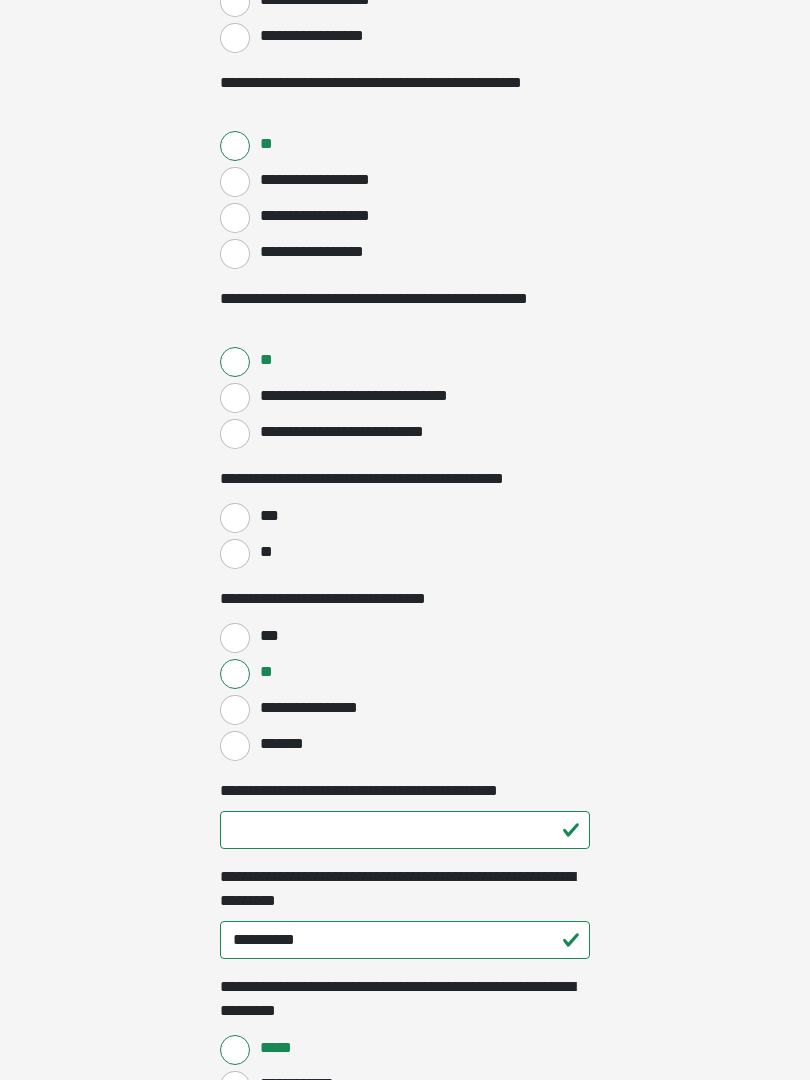 click on "***" at bounding box center (268, 516) 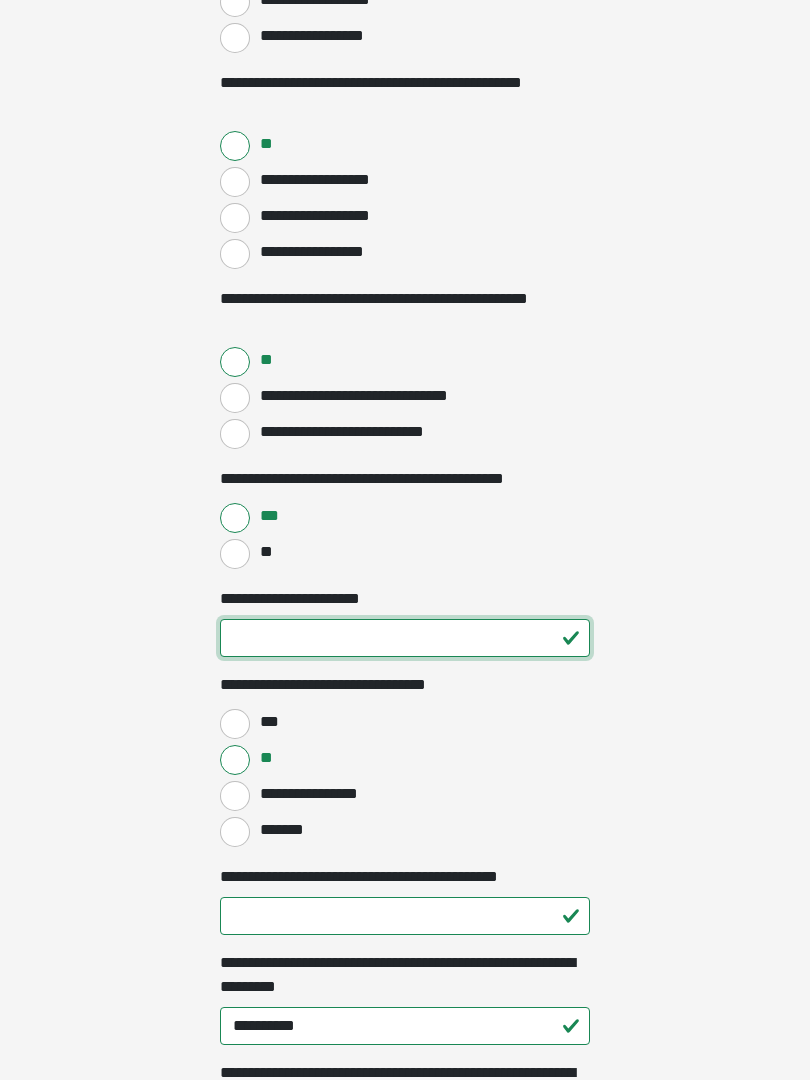 click on "**********" at bounding box center [405, 638] 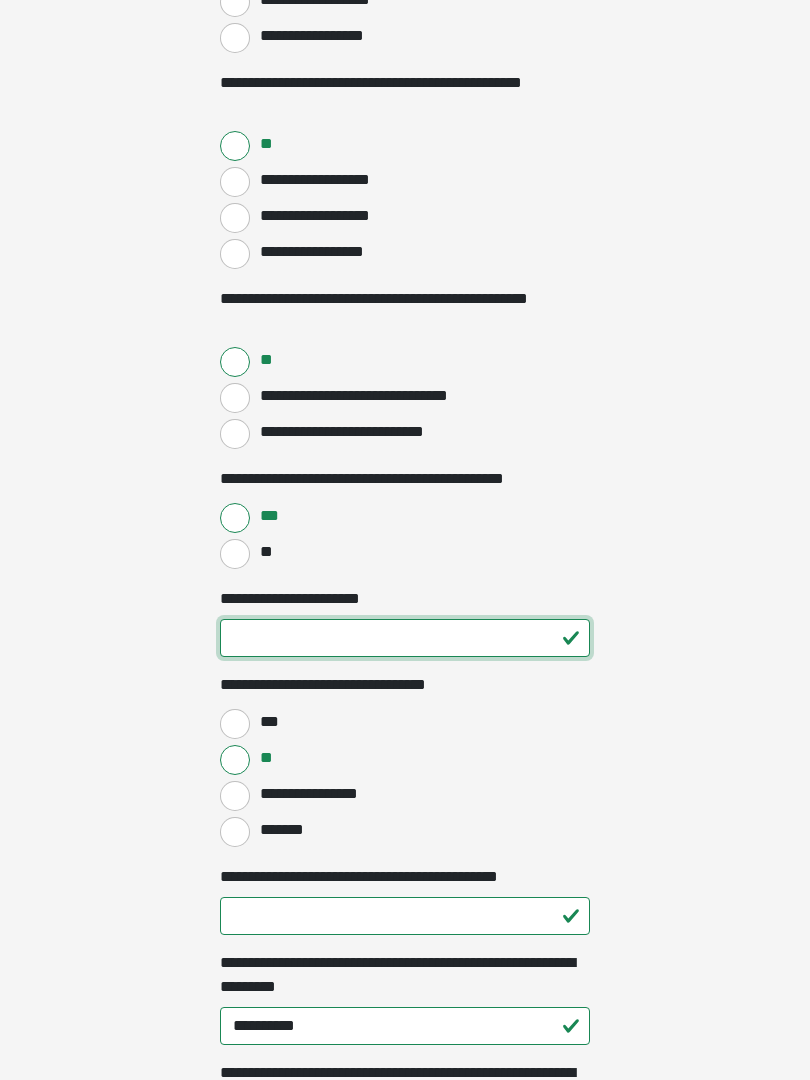 type on "**" 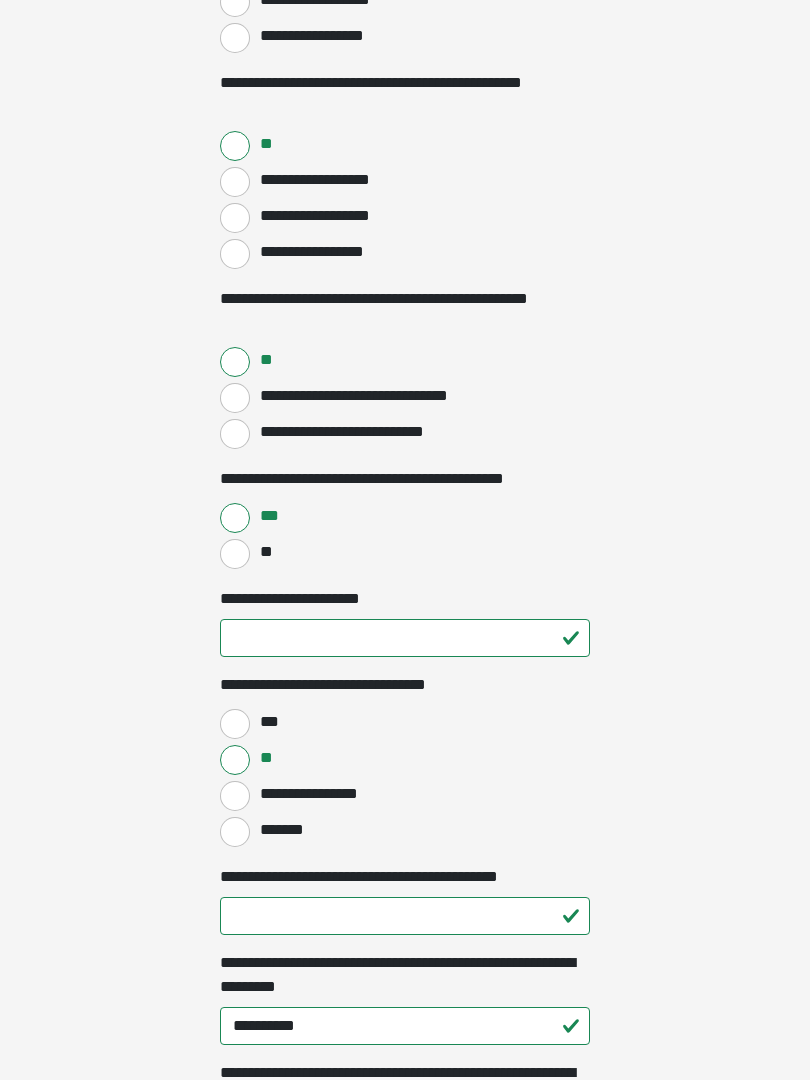 click on "**********" at bounding box center (405, -79) 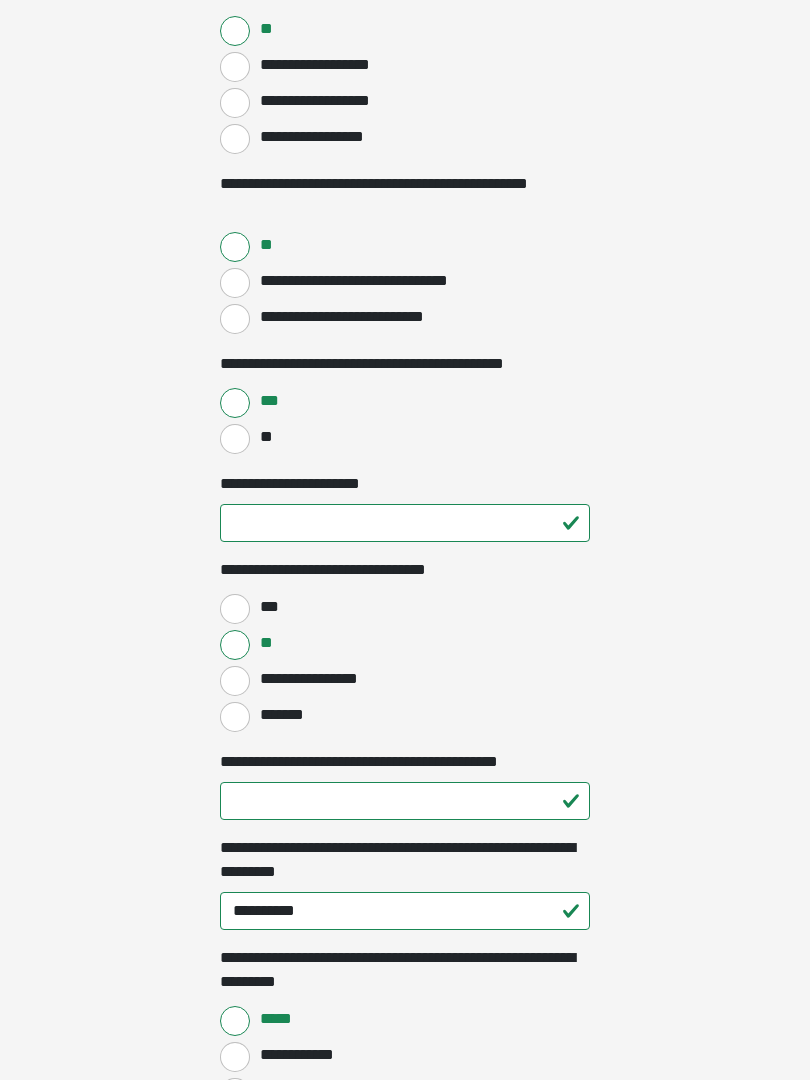 scroll, scrollTop: 745, scrollLeft: 0, axis: vertical 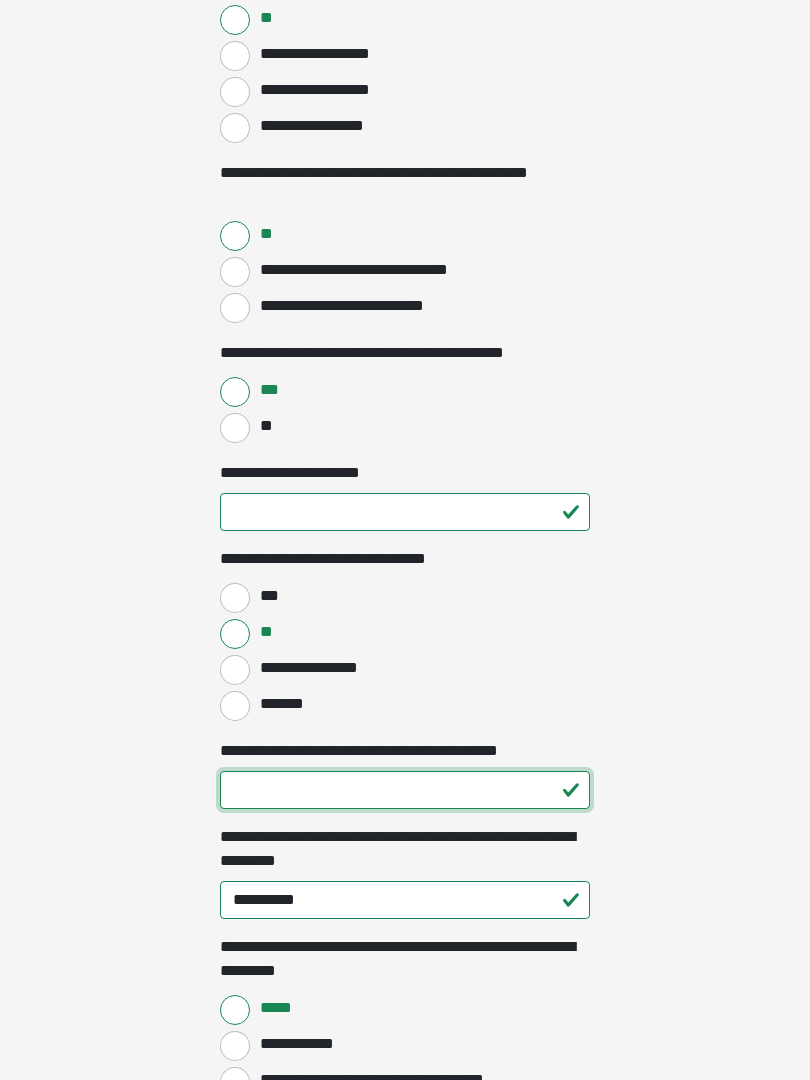click on "**********" at bounding box center [405, 790] 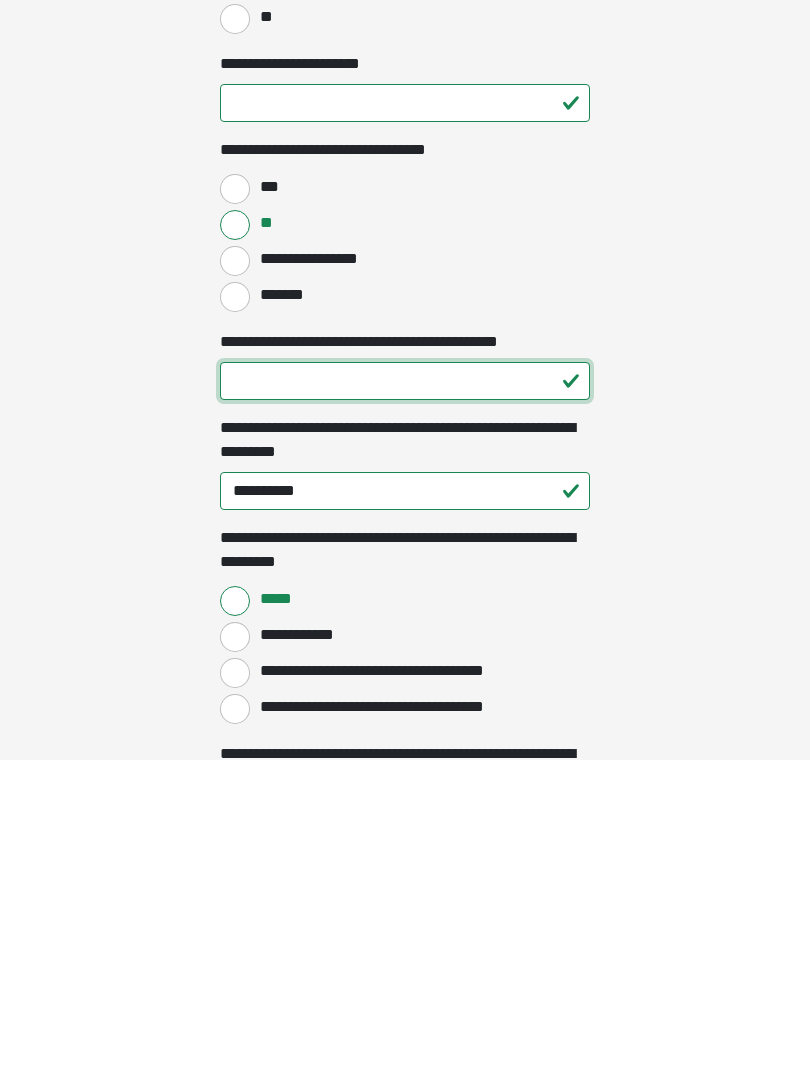 type on "**" 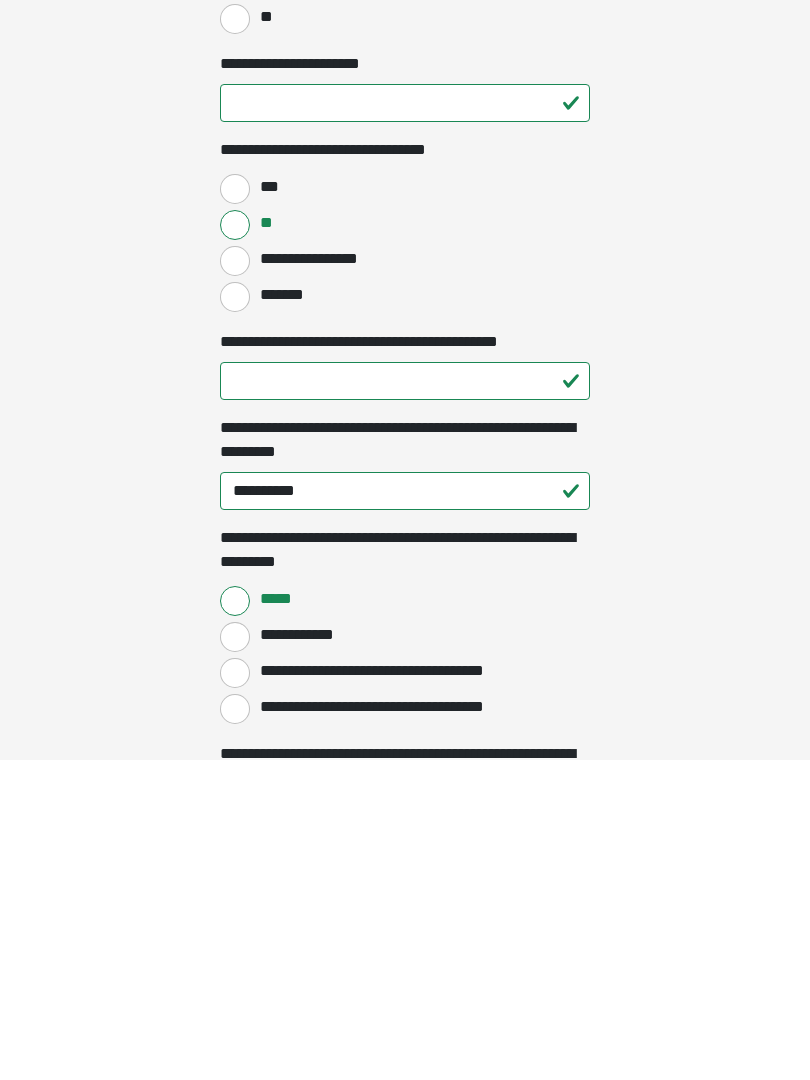 click on "**********" at bounding box center [405, -294] 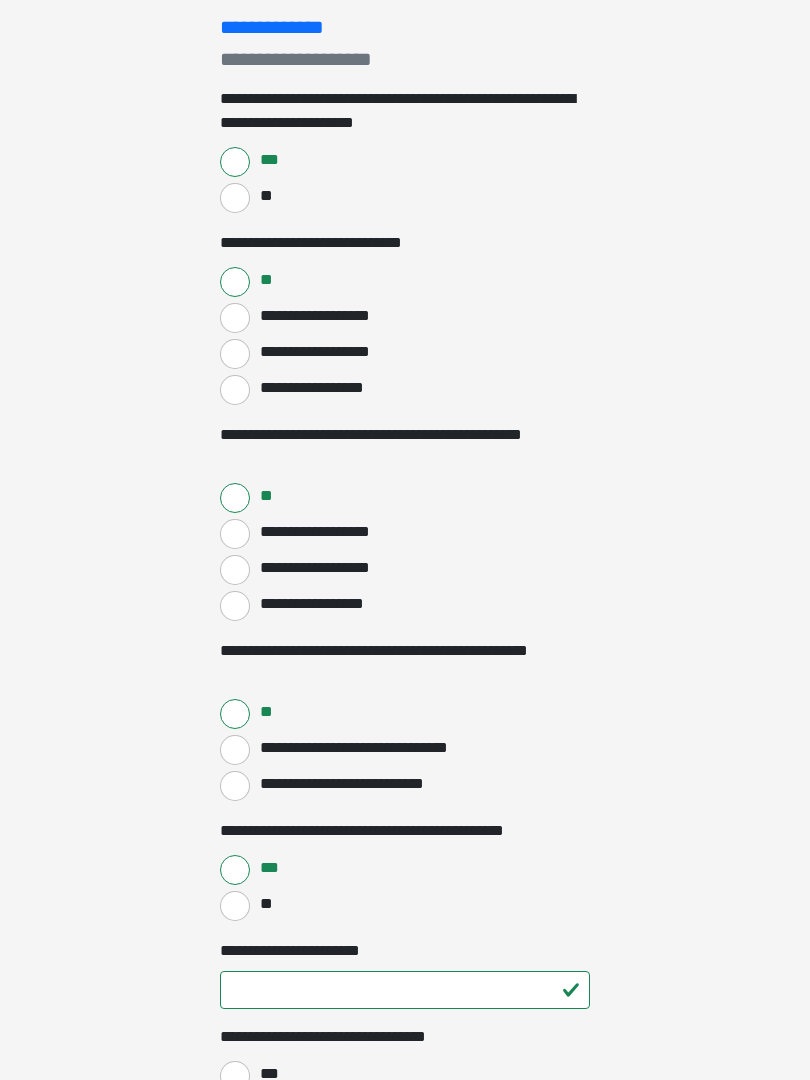scroll, scrollTop: 0, scrollLeft: 0, axis: both 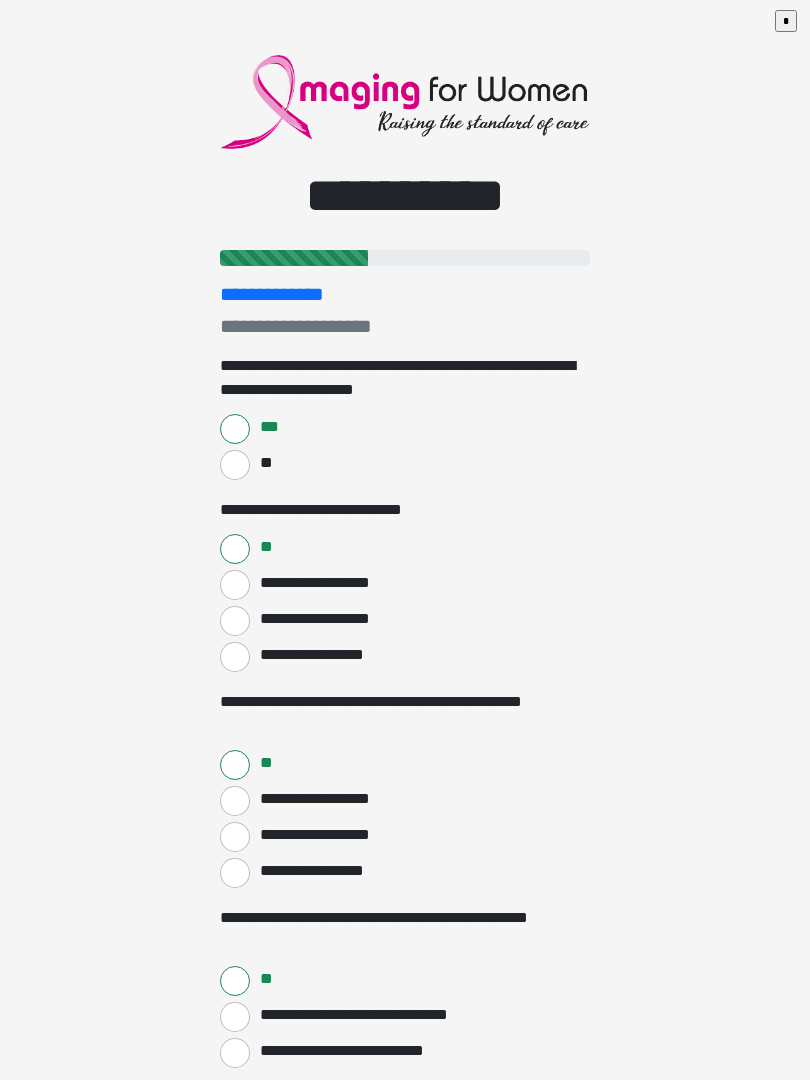 click on "**********" at bounding box center (405, 540) 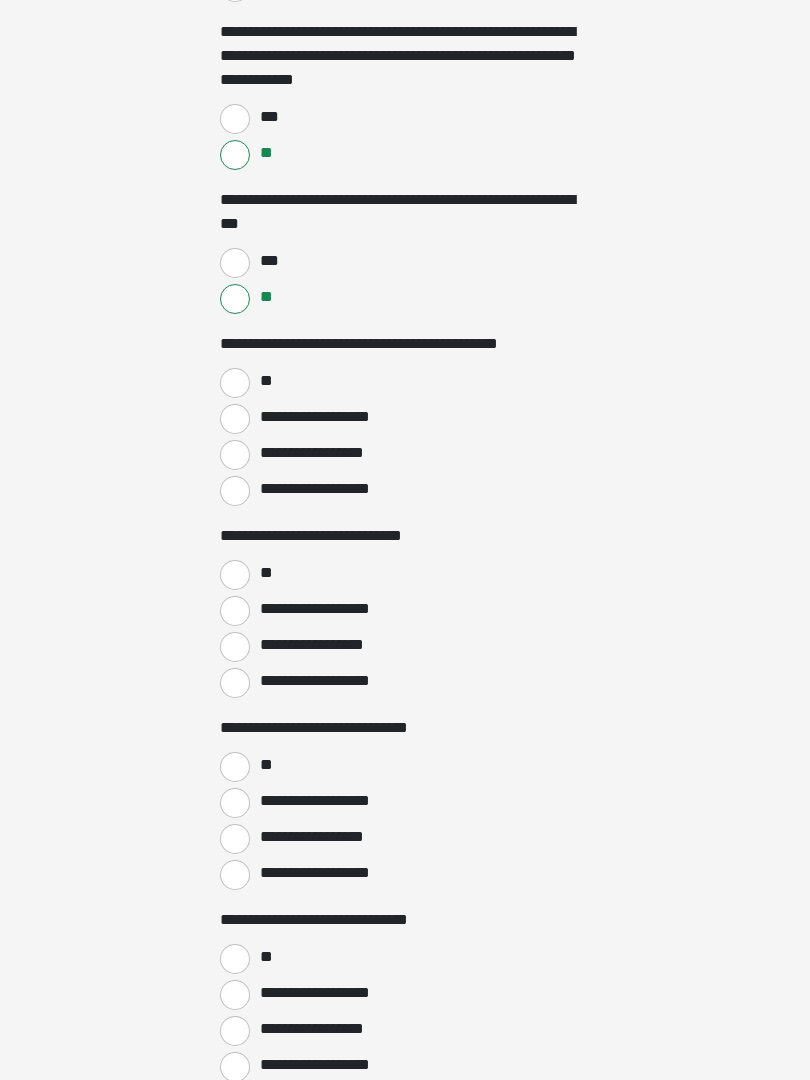 scroll, scrollTop: 2277, scrollLeft: 0, axis: vertical 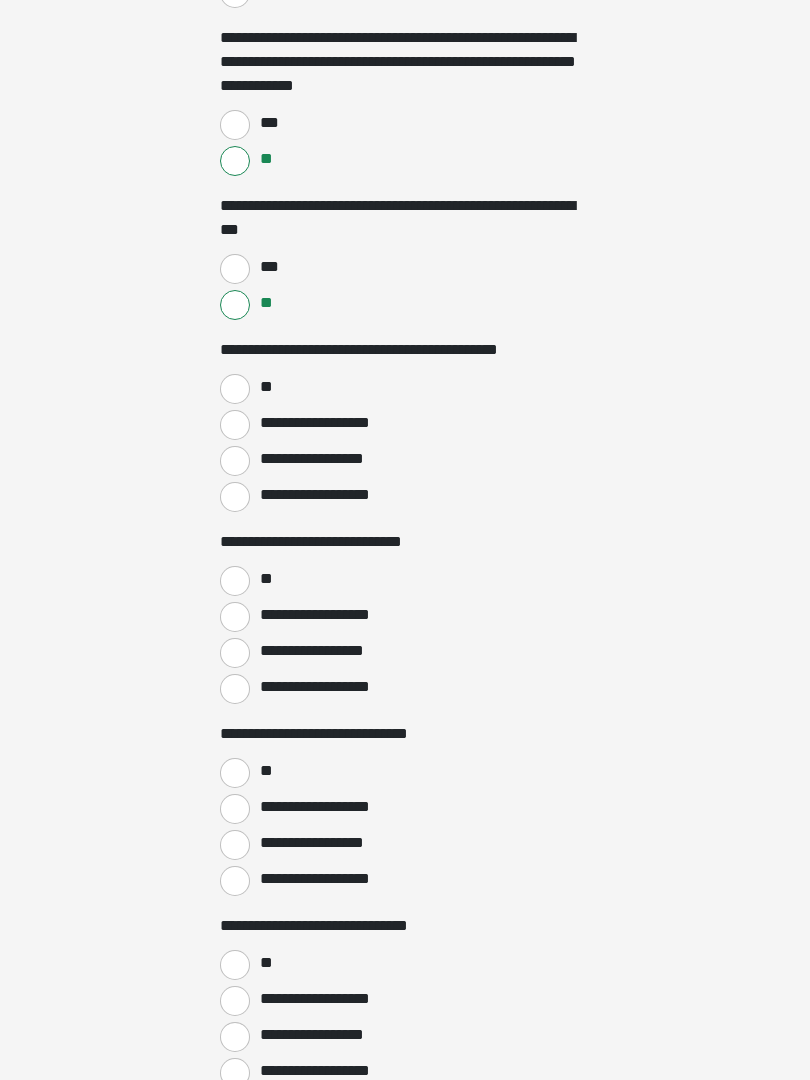 click on "**" at bounding box center [235, 390] 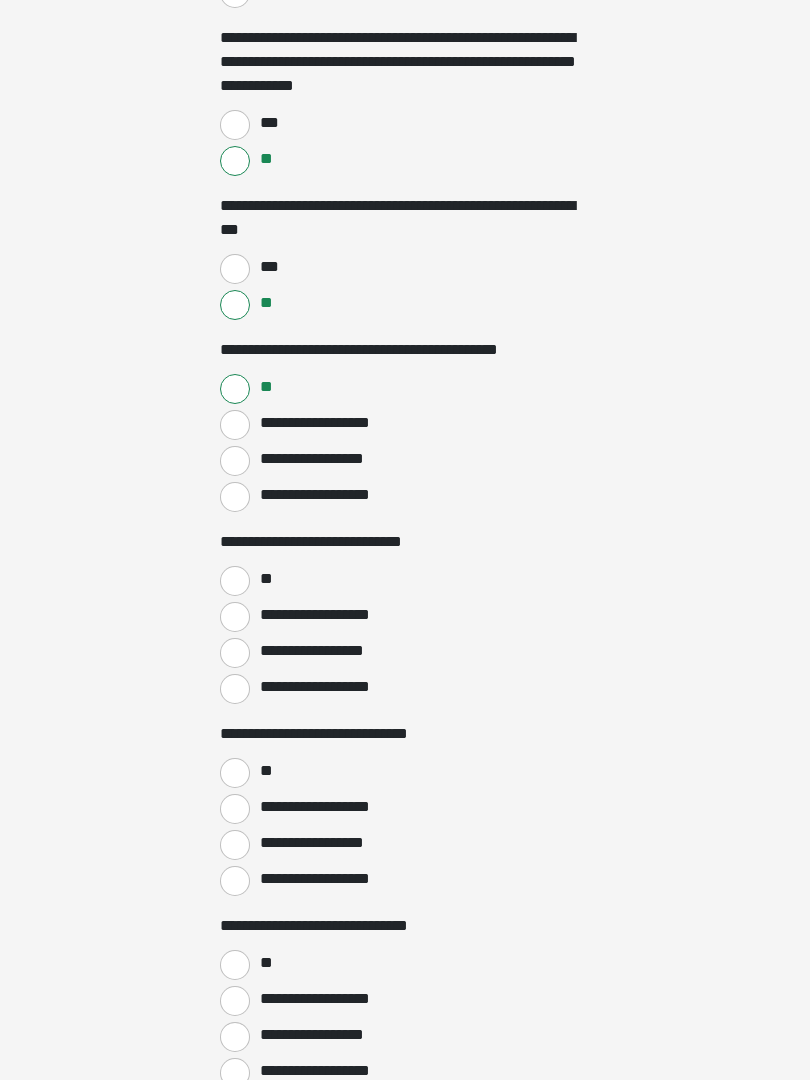 click on "**" at bounding box center [235, 581] 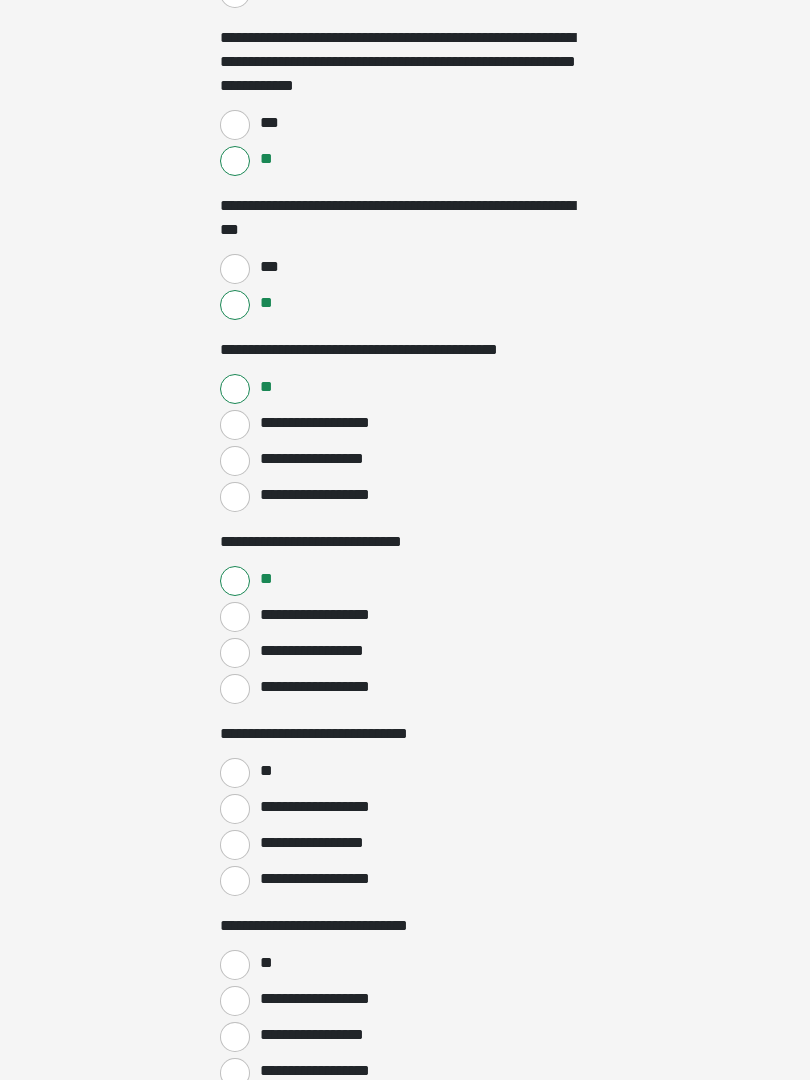 click on "**" at bounding box center [235, 773] 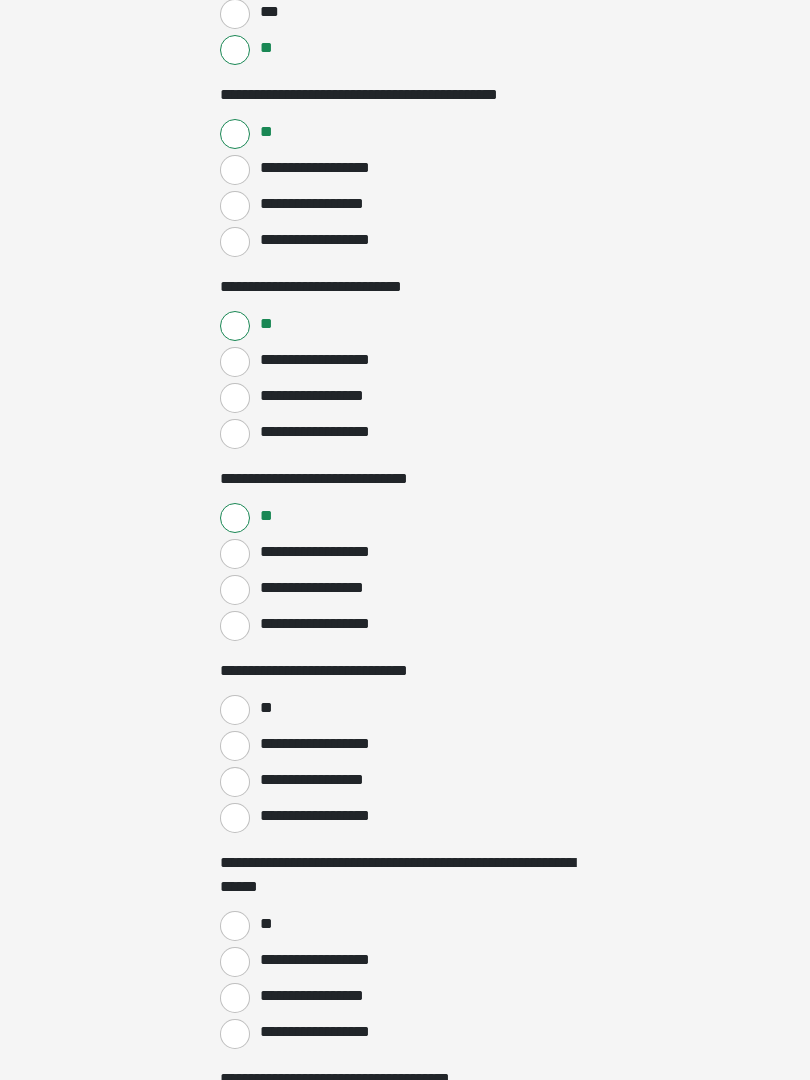 scroll, scrollTop: 2533, scrollLeft: 0, axis: vertical 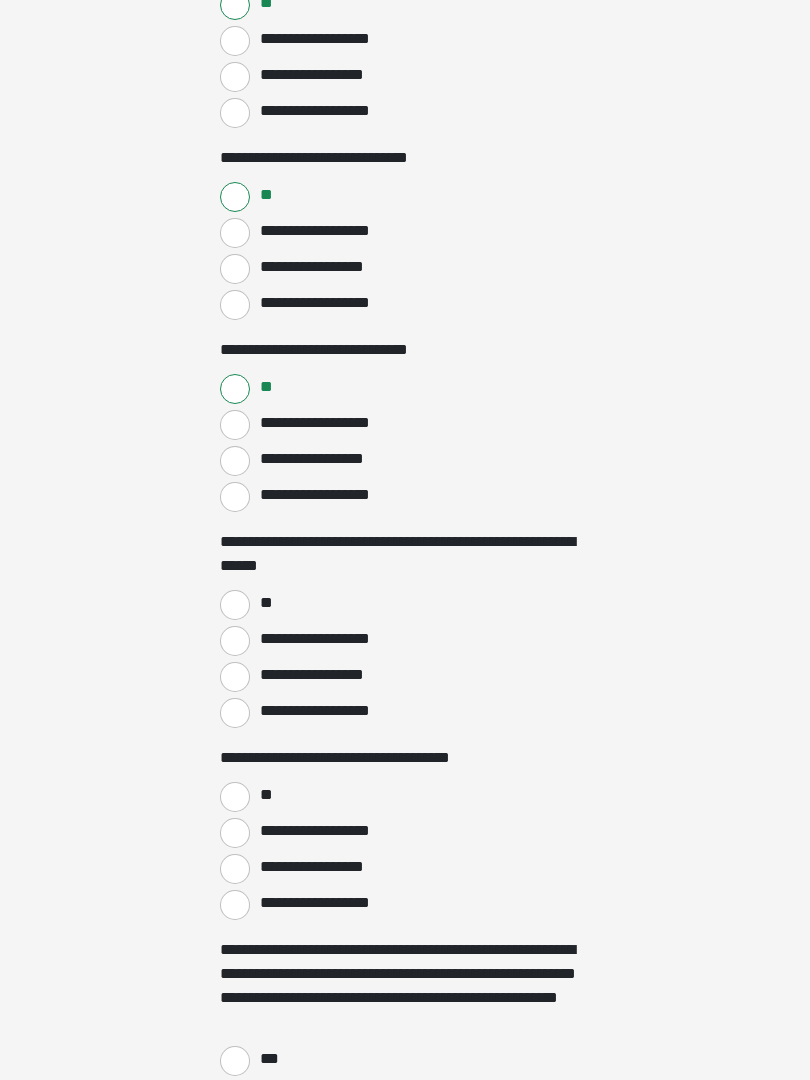 click on "**" at bounding box center (235, 606) 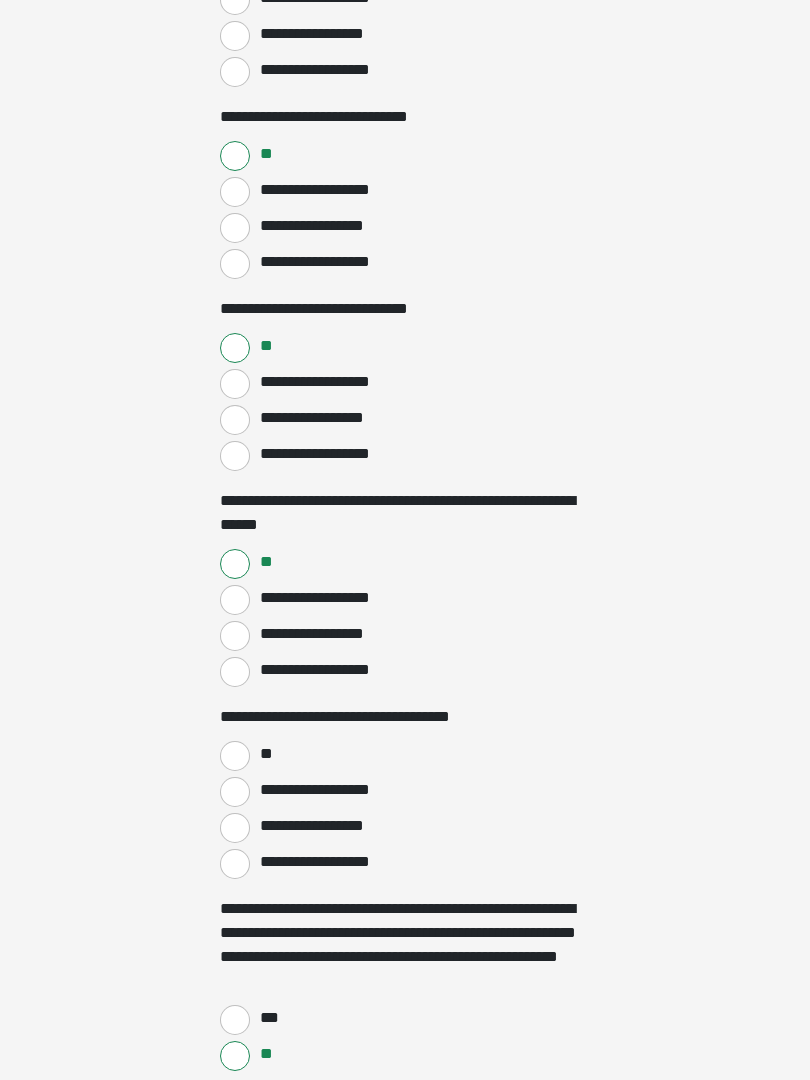 scroll, scrollTop: 2917, scrollLeft: 0, axis: vertical 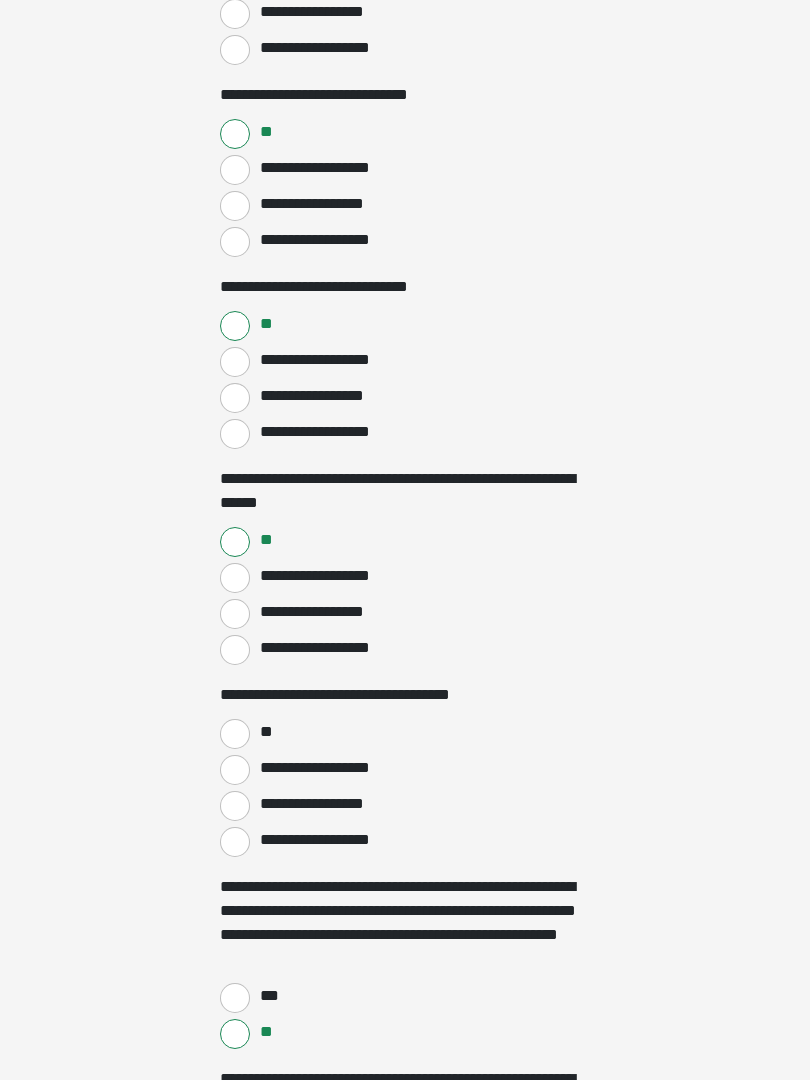 click on "**" at bounding box center (235, 734) 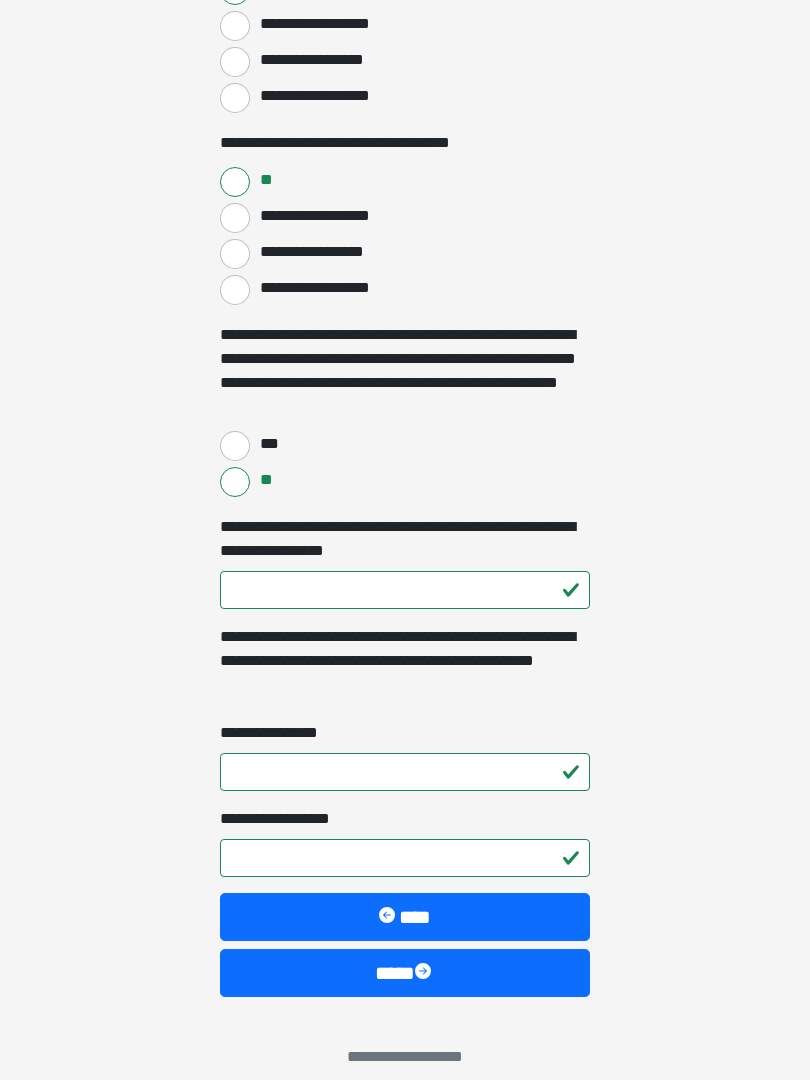 scroll, scrollTop: 3471, scrollLeft: 0, axis: vertical 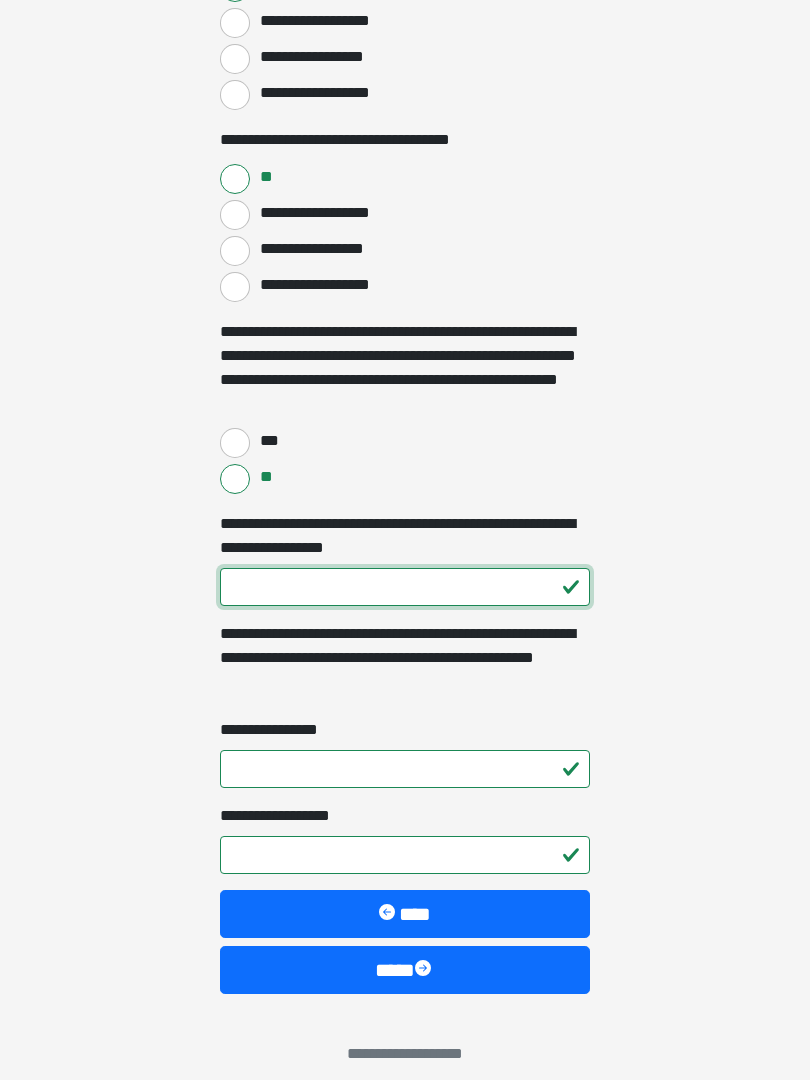 click on "**********" at bounding box center [405, 588] 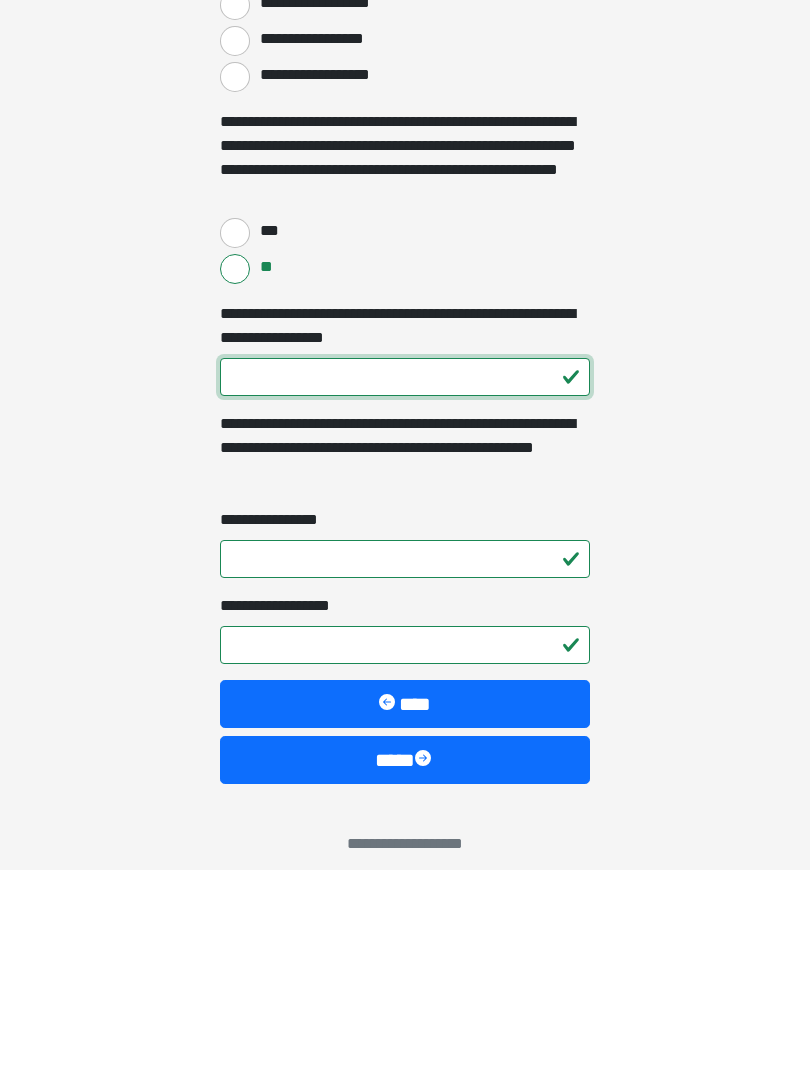type on "***" 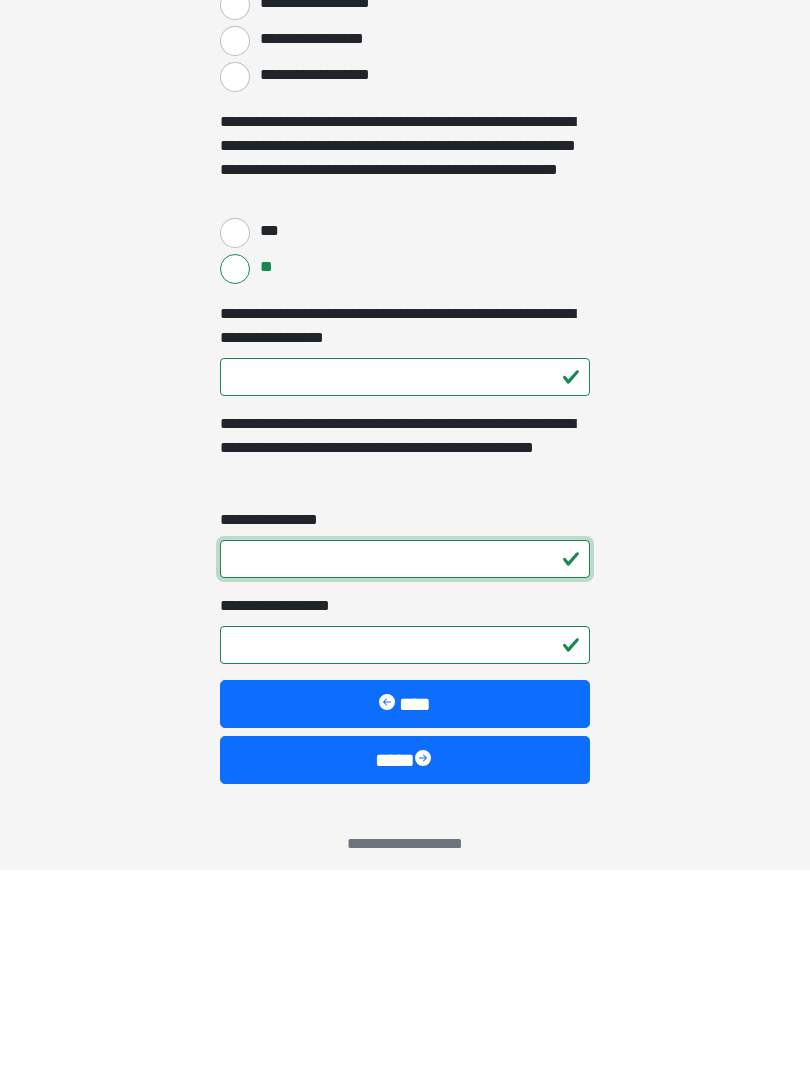 click on "**********" at bounding box center [405, 770] 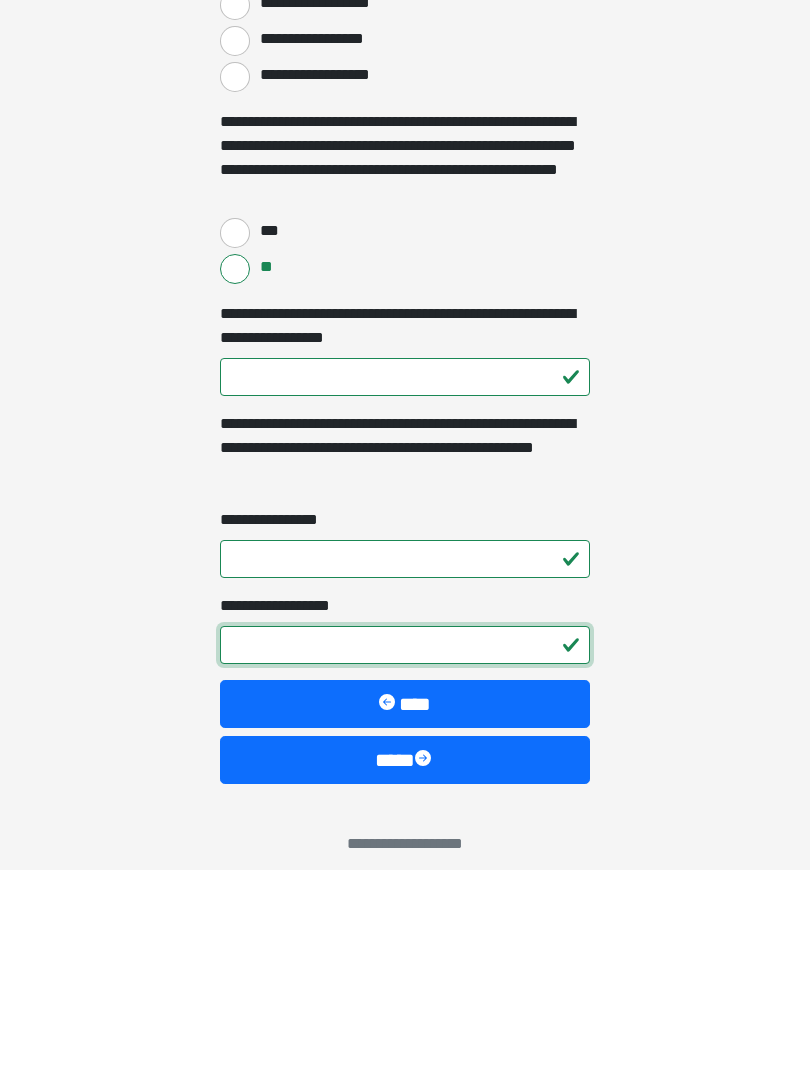 click on "**********" at bounding box center [405, 856] 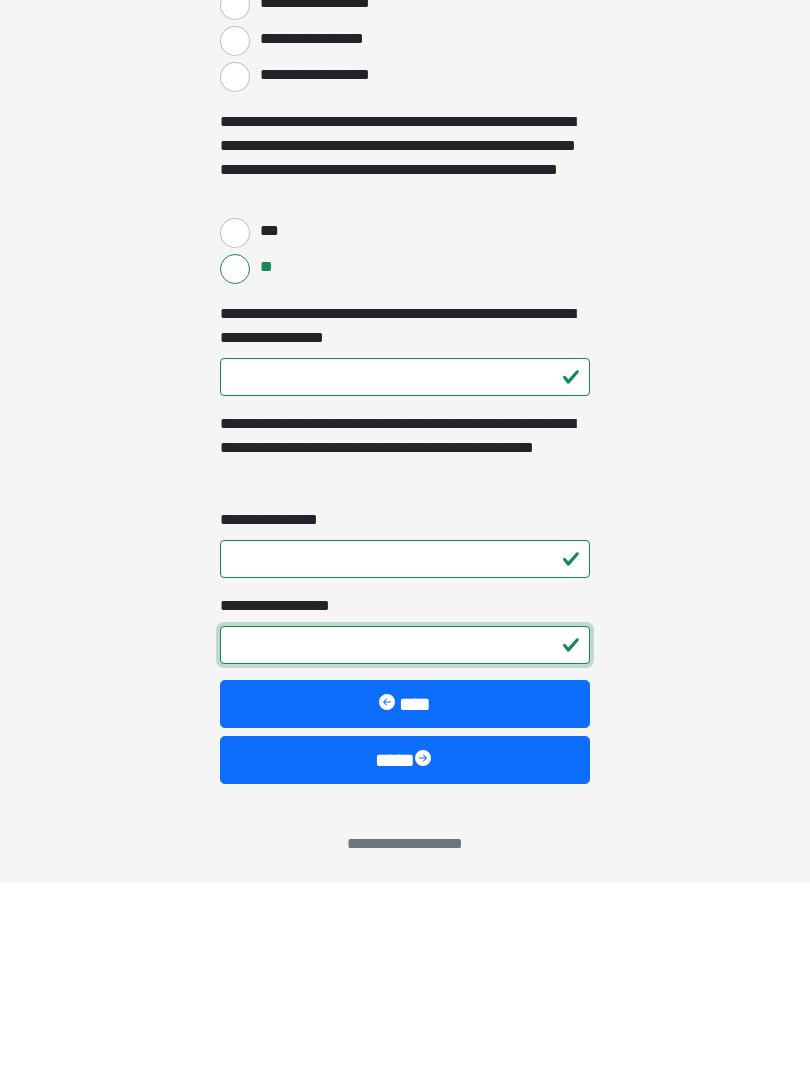 scroll, scrollTop: 3489, scrollLeft: 0, axis: vertical 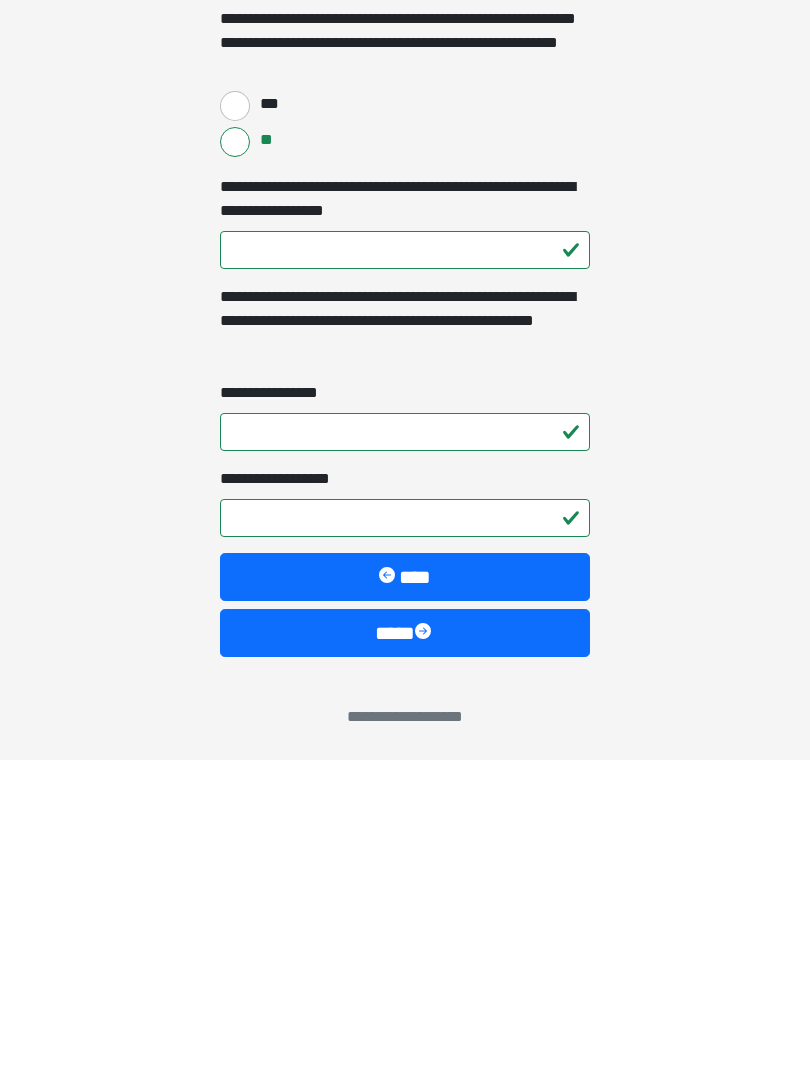 click on "****" at bounding box center [405, 953] 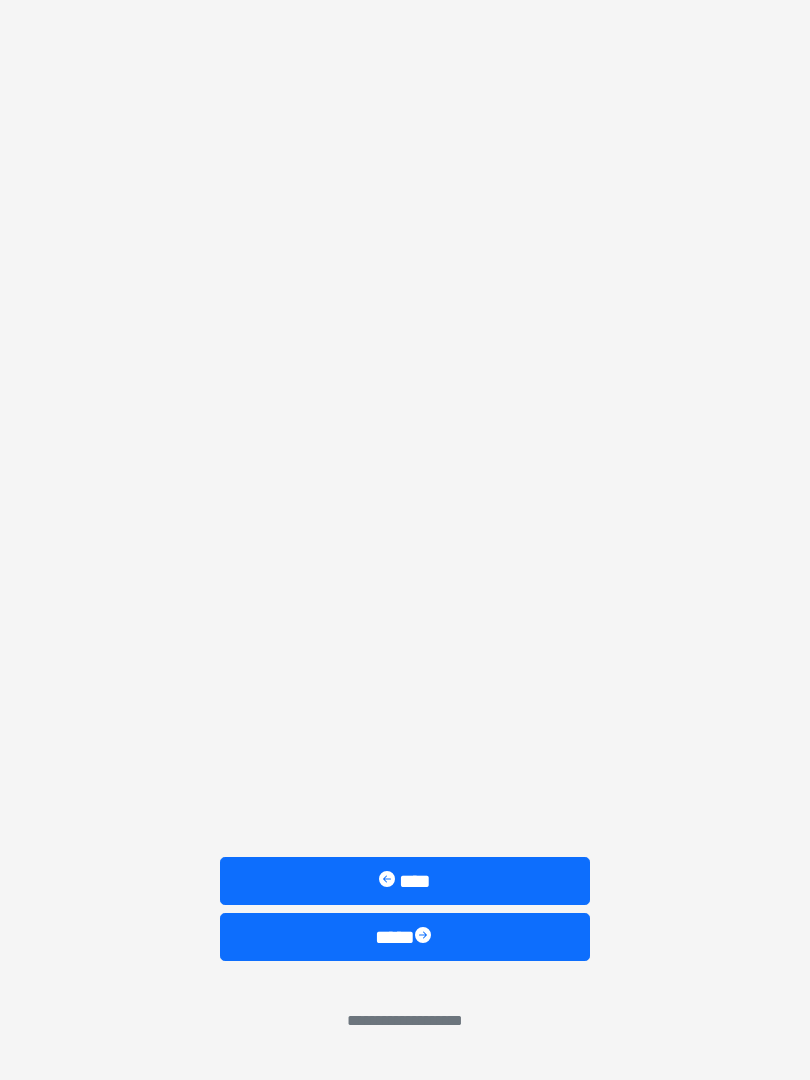 scroll, scrollTop: 0, scrollLeft: 0, axis: both 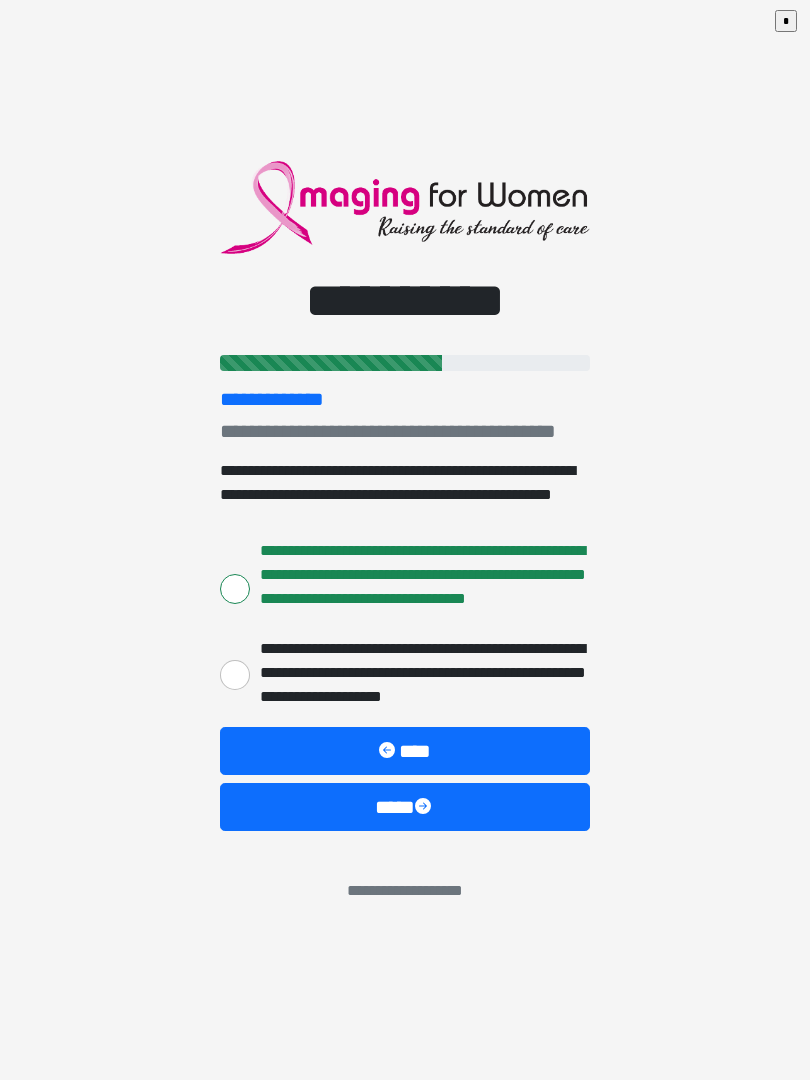 click on "****" at bounding box center (405, 807) 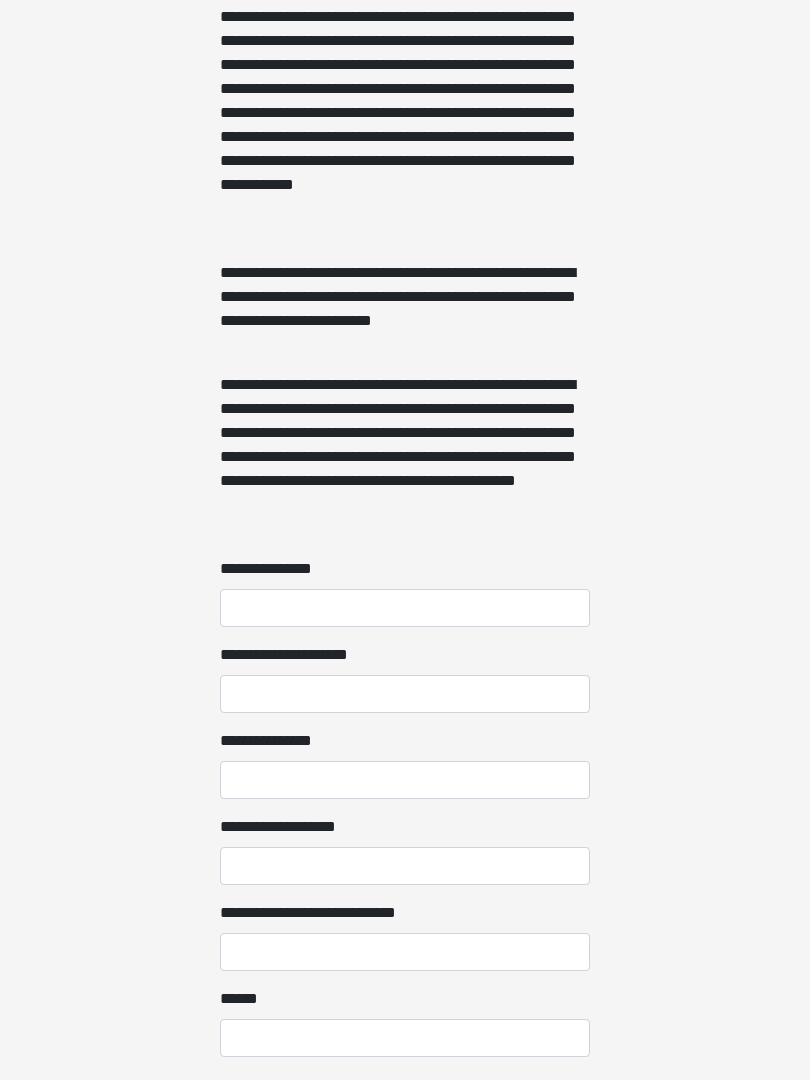 scroll, scrollTop: 1230, scrollLeft: 0, axis: vertical 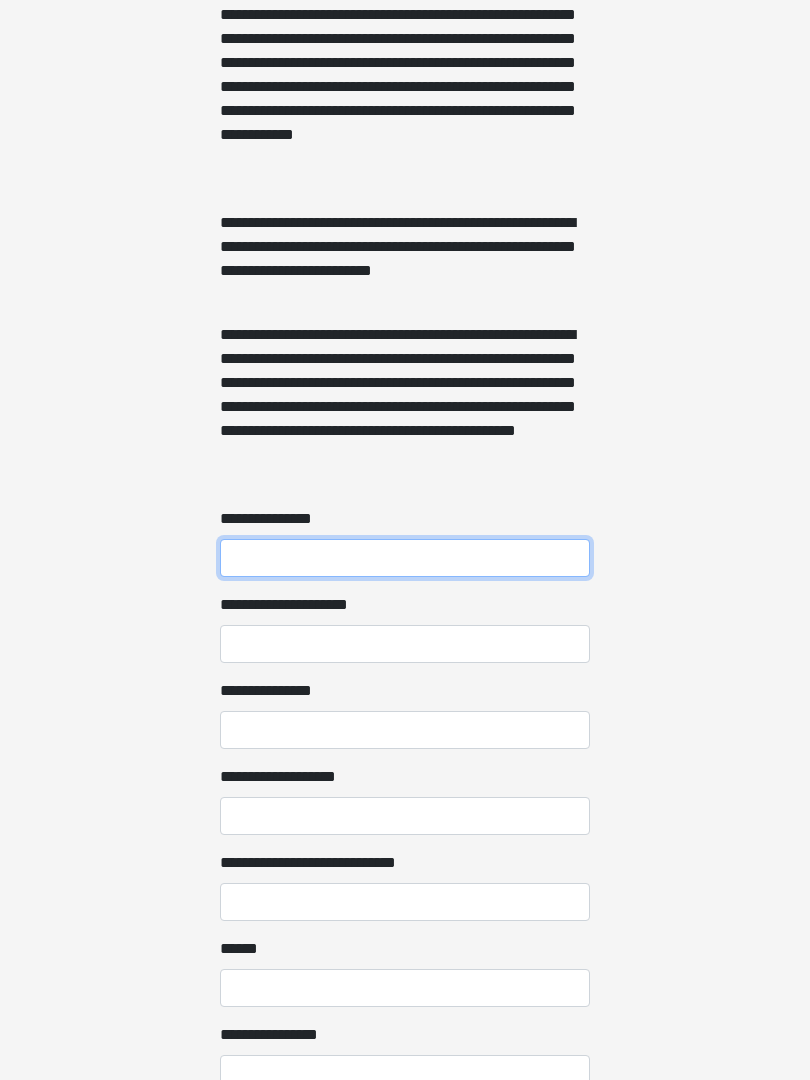 click on "**********" at bounding box center [405, 559] 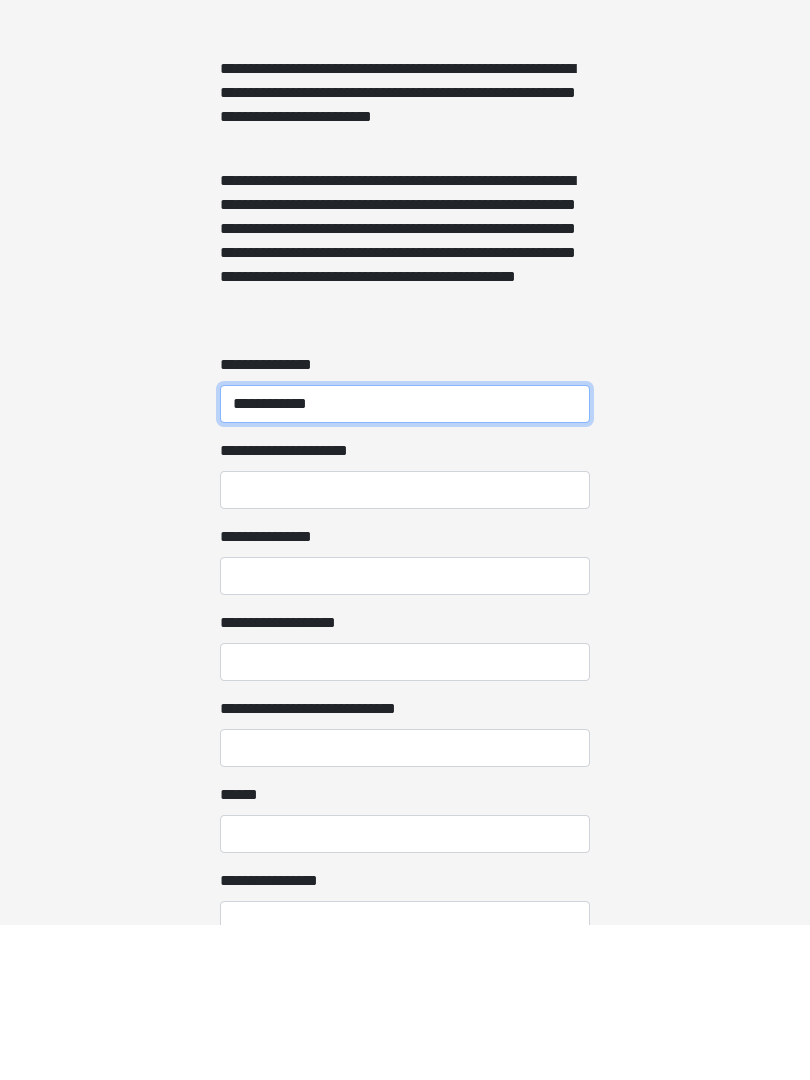 type on "**********" 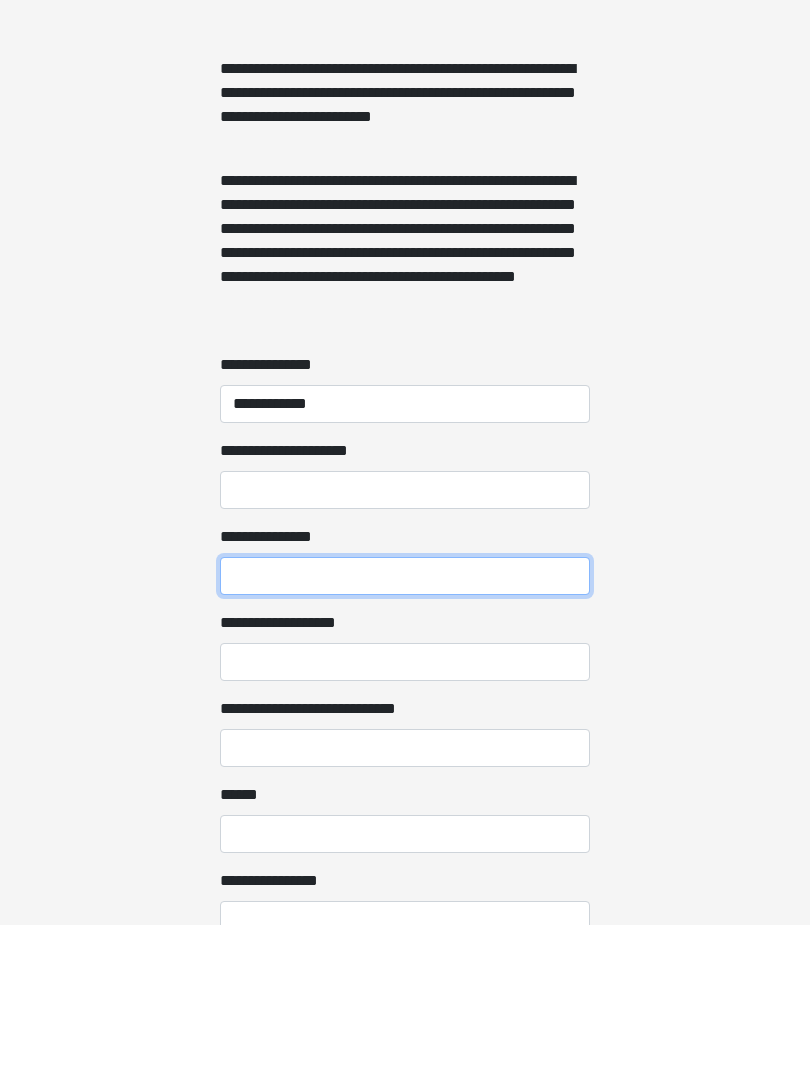 click on "**********" at bounding box center [405, 731] 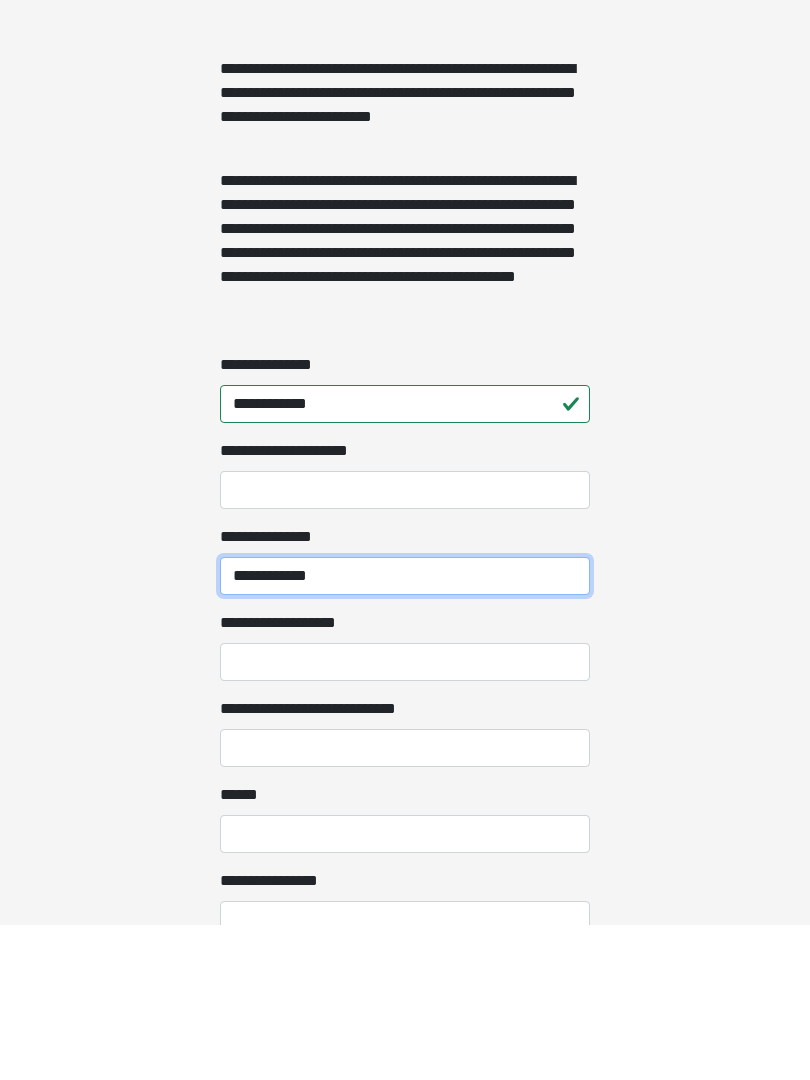 type on "**********" 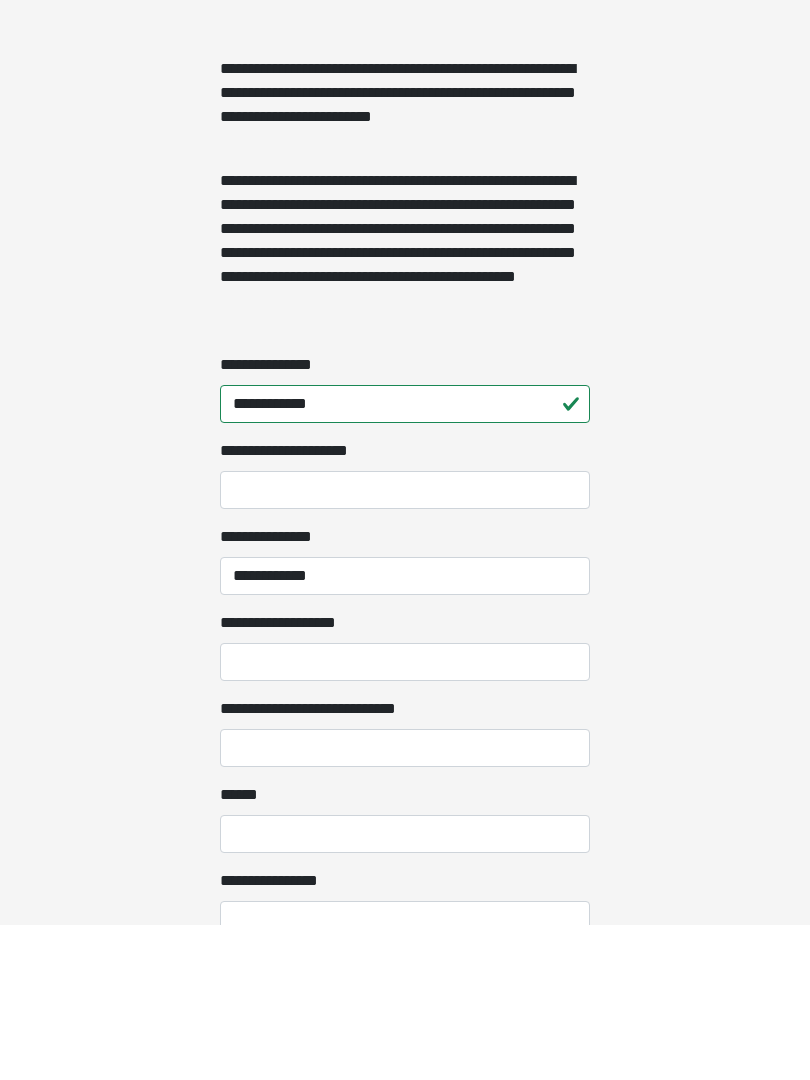 click on "**********" at bounding box center [405, 817] 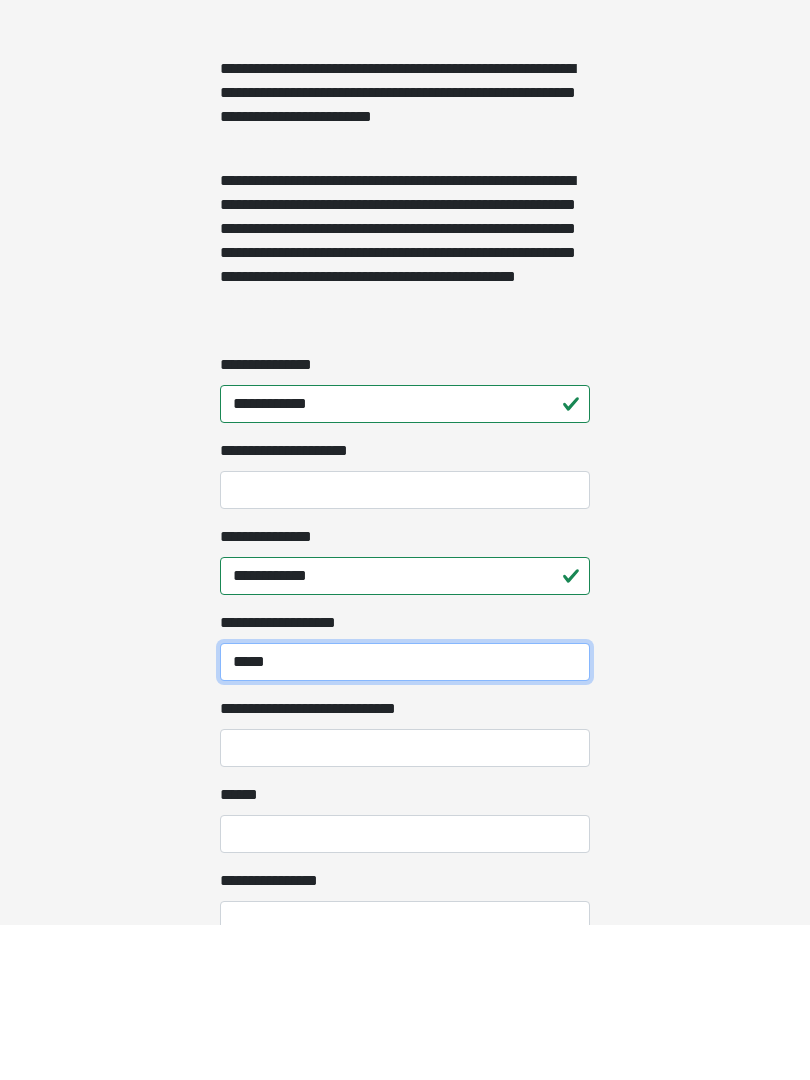 scroll, scrollTop: 1231, scrollLeft: 0, axis: vertical 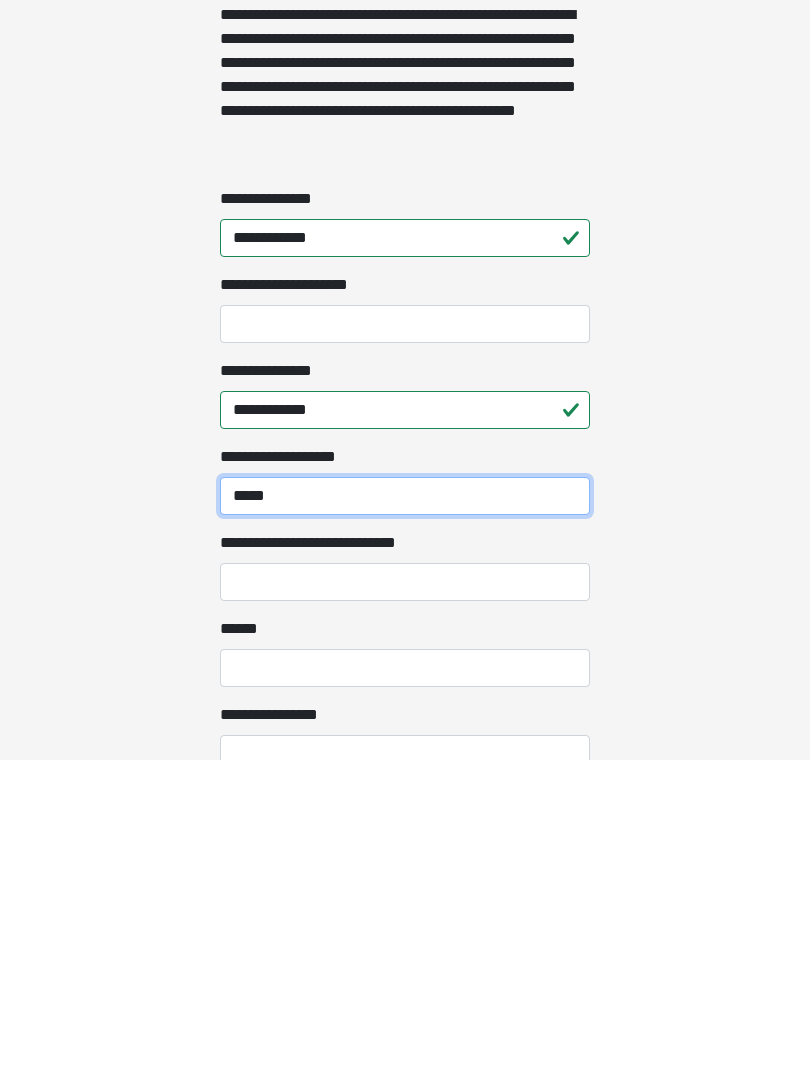 type on "*****" 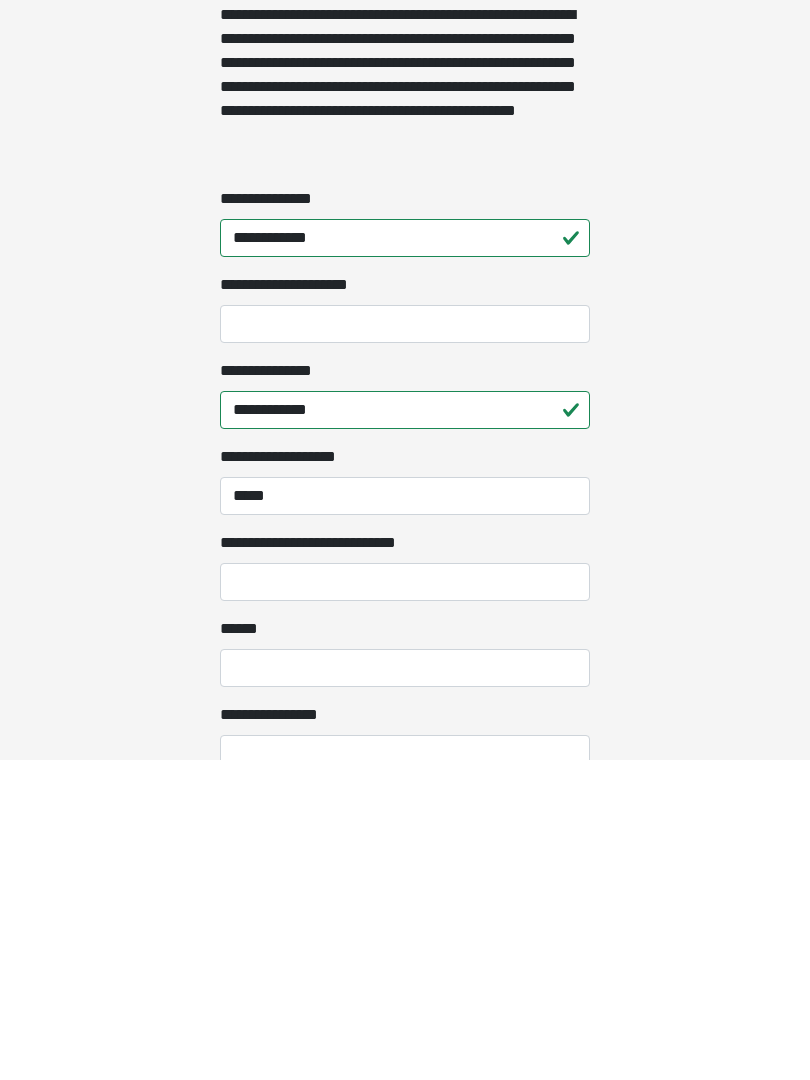 click on "**********" at bounding box center (405, 902) 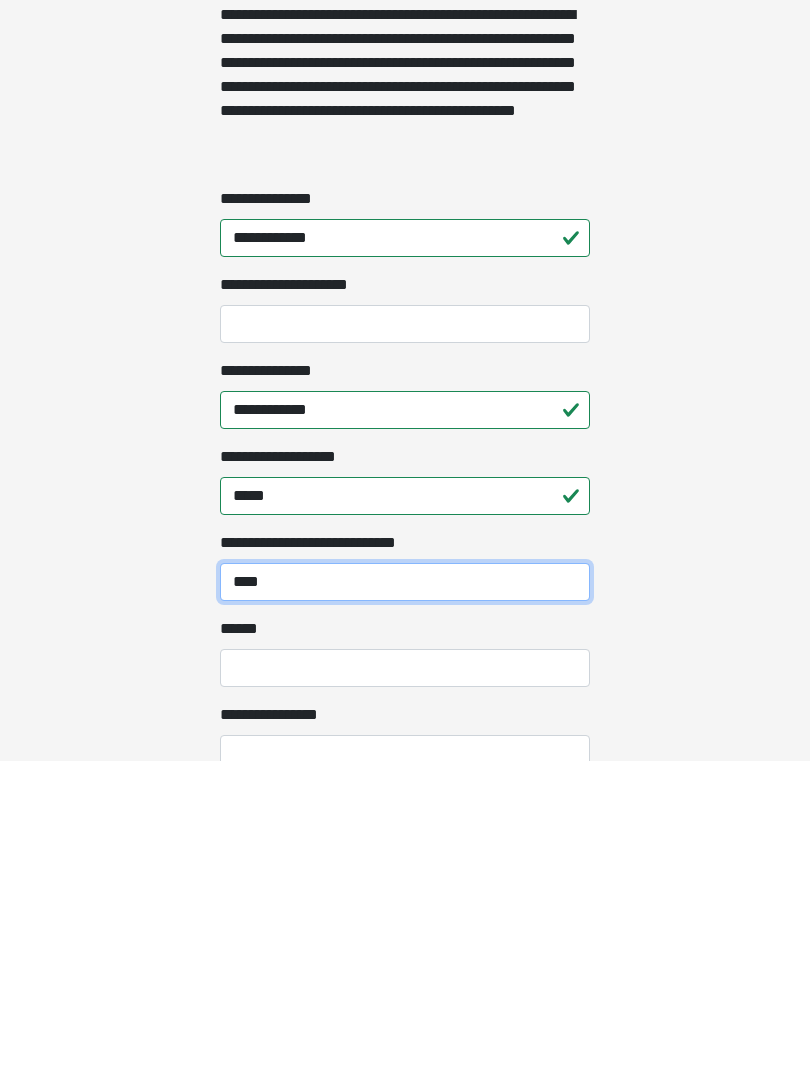 type on "****" 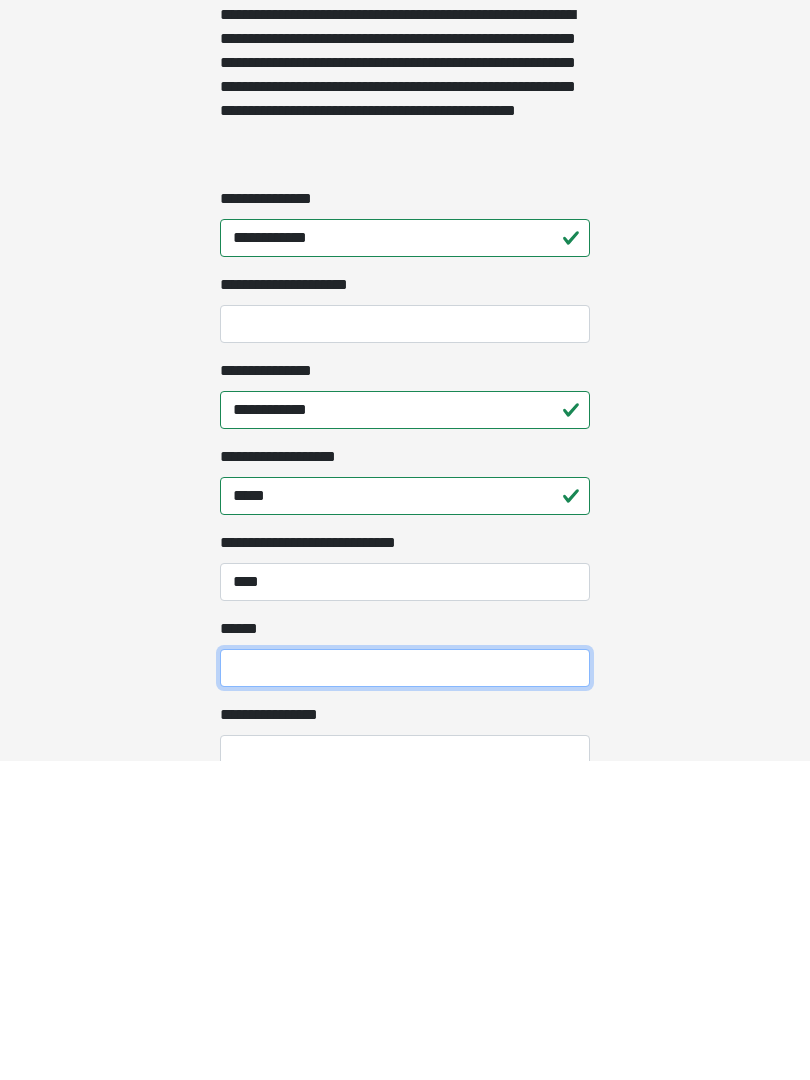 click on "**** *" at bounding box center [405, 988] 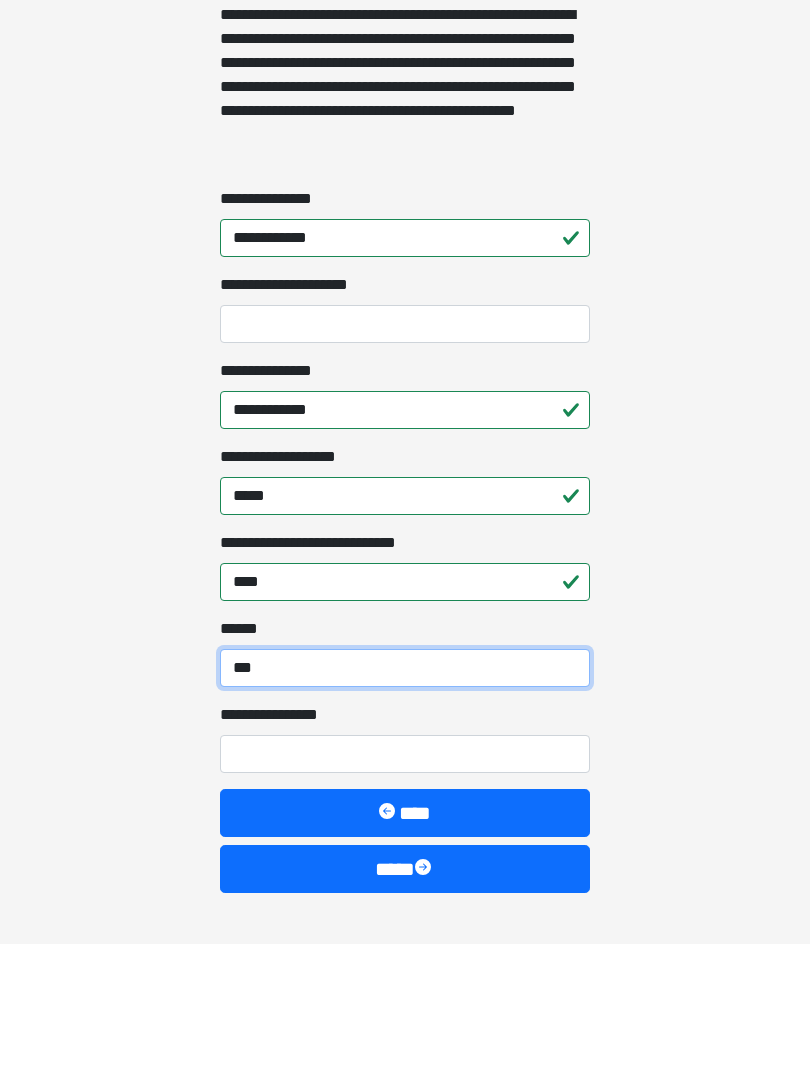scroll, scrollTop: 1467, scrollLeft: 0, axis: vertical 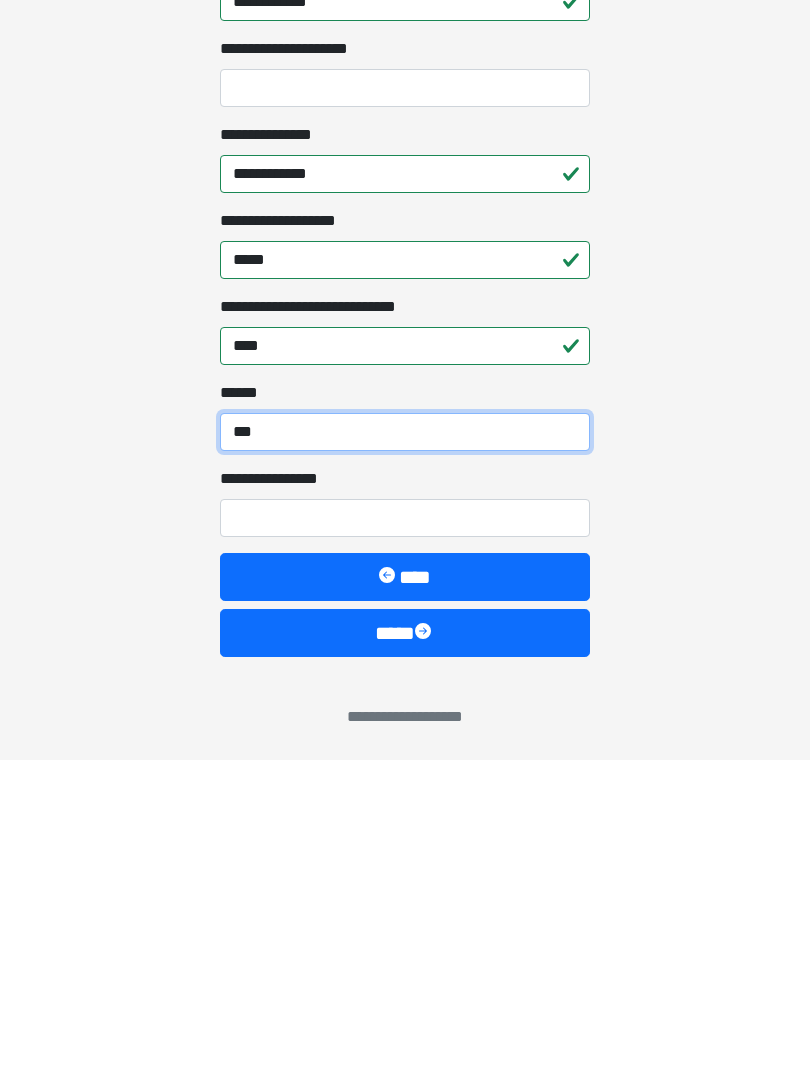 type on "***" 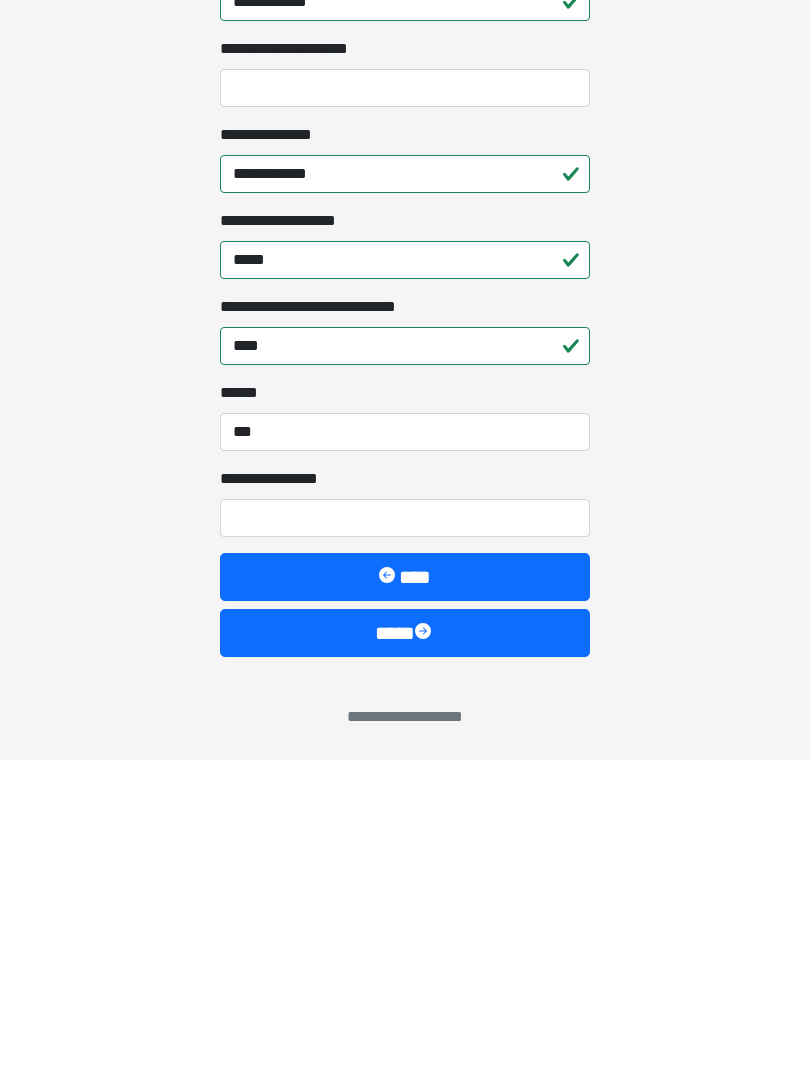 click on "**********" at bounding box center (405, 838) 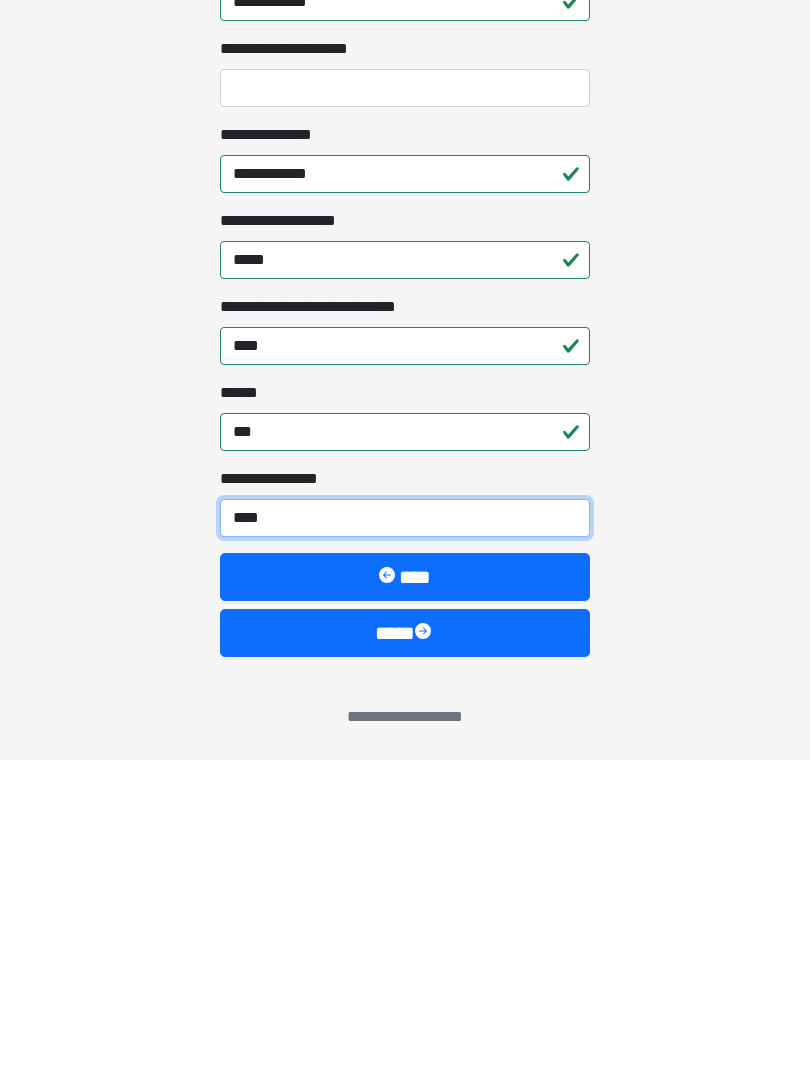 type on "*****" 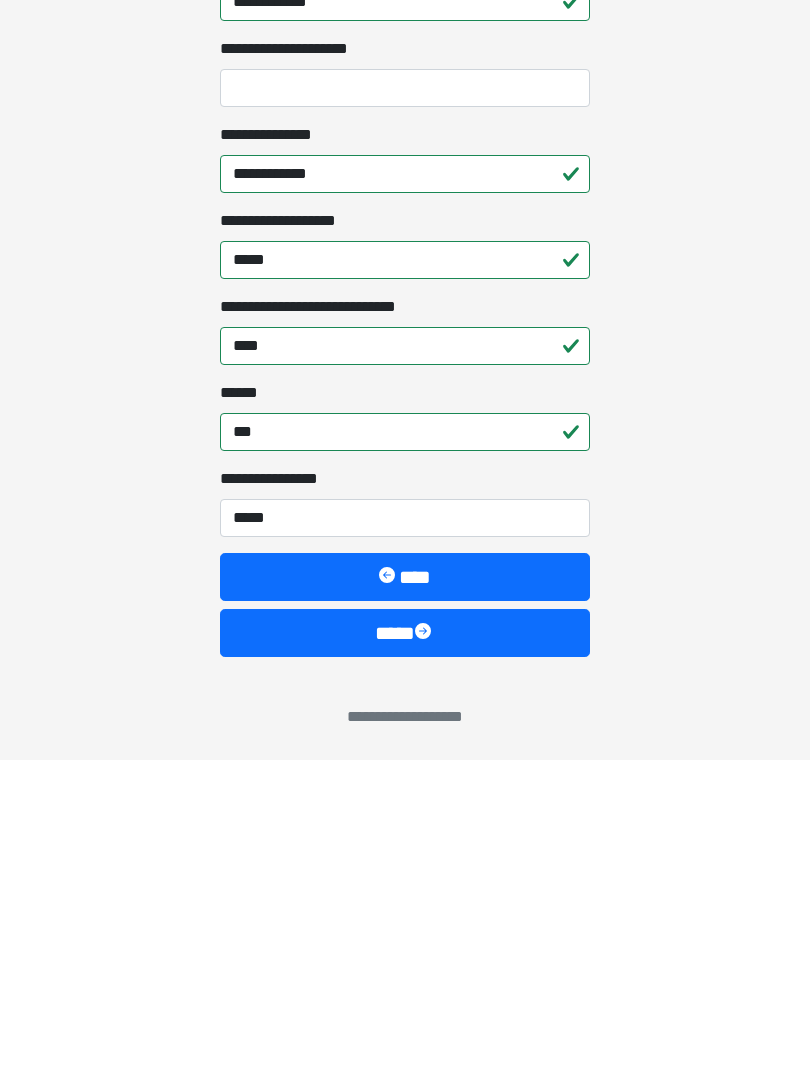 click on "****" at bounding box center (405, 897) 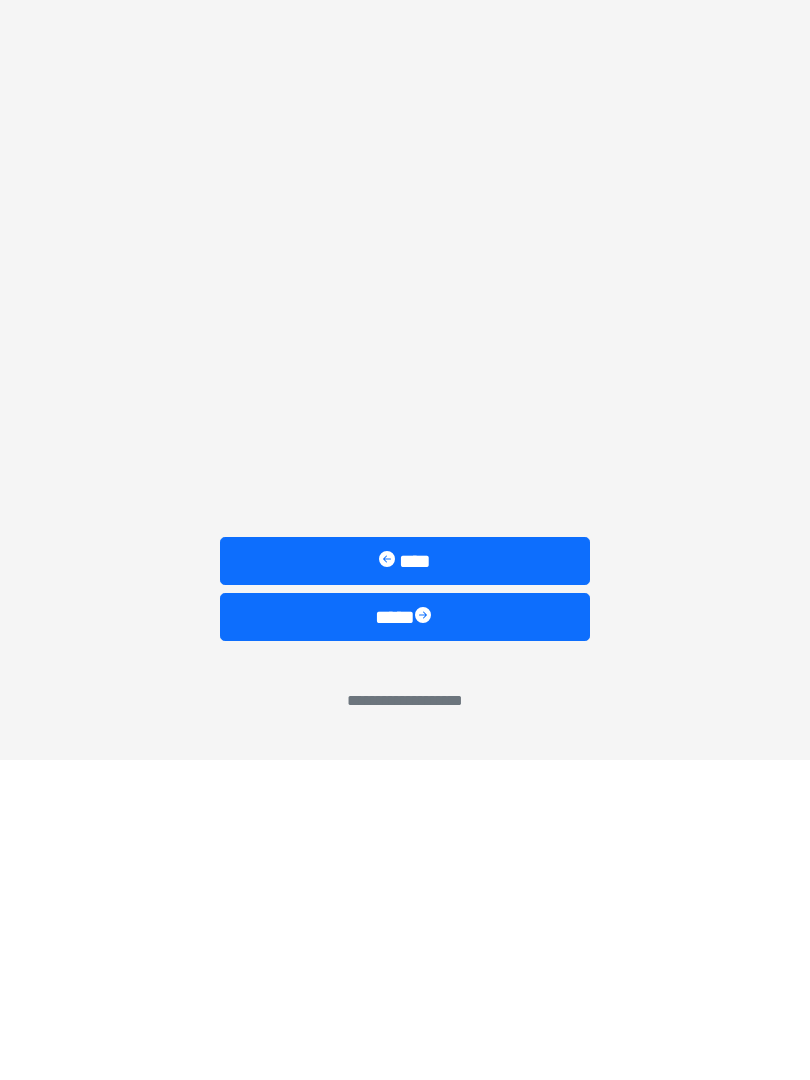 scroll, scrollTop: 0, scrollLeft: 0, axis: both 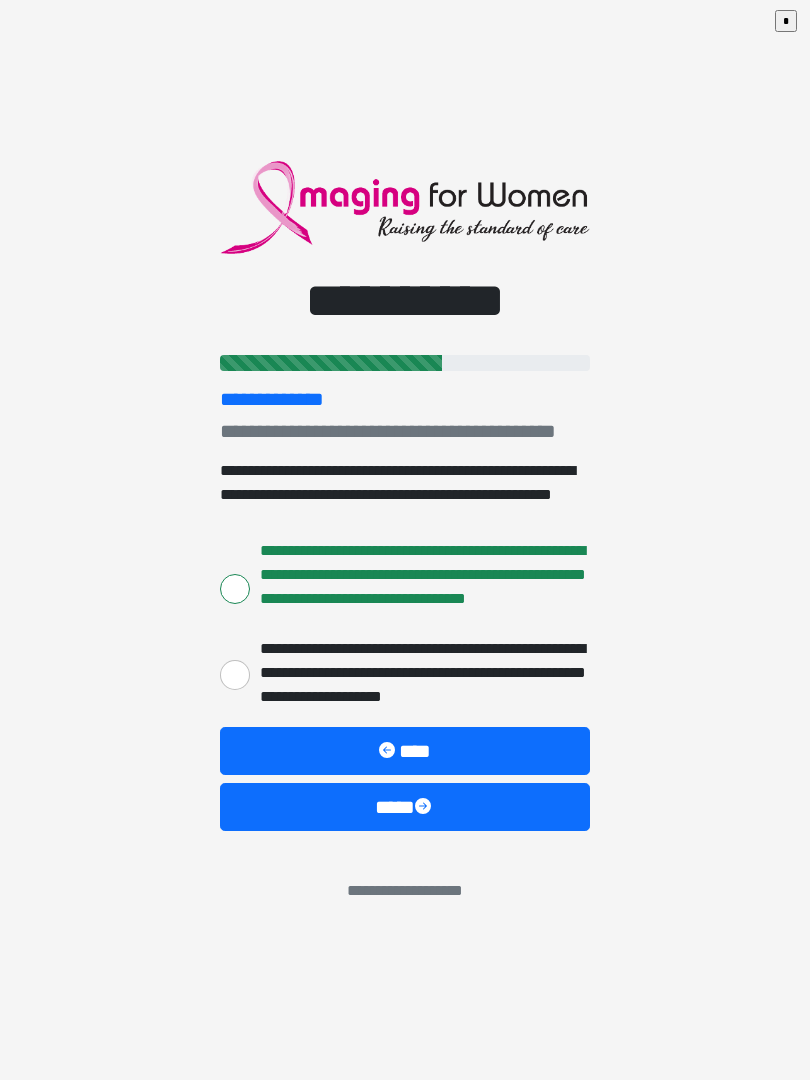 click at bounding box center (425, 808) 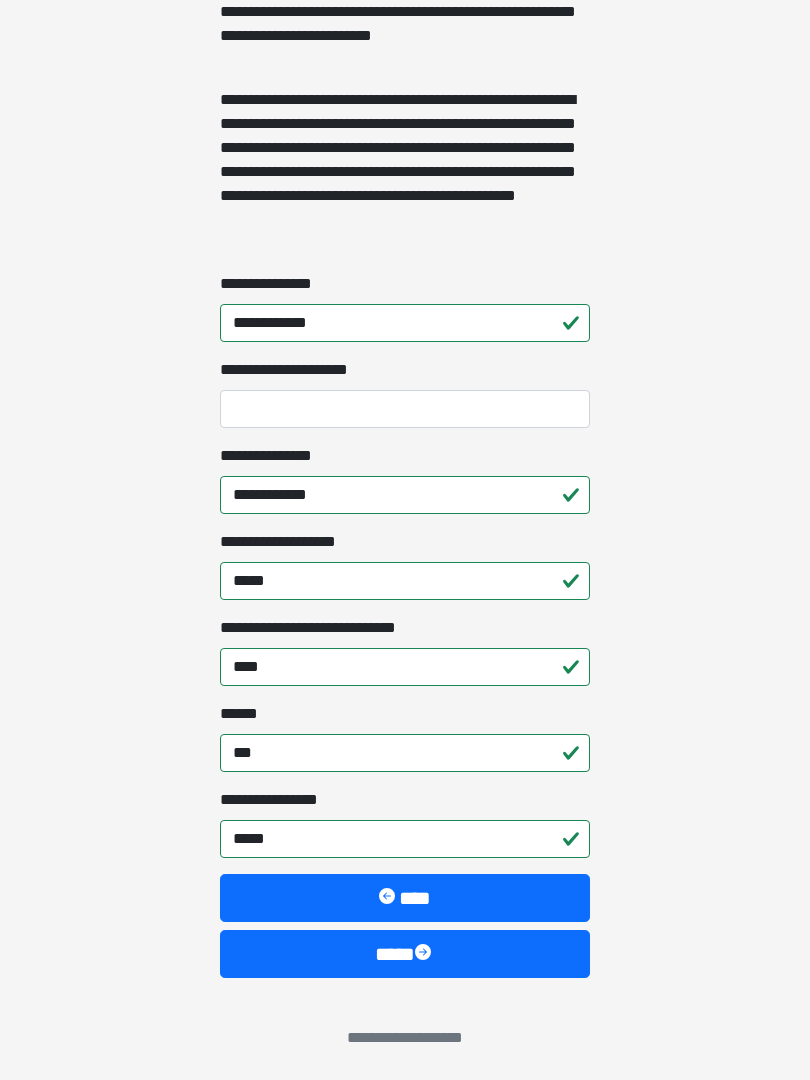scroll, scrollTop: 1467, scrollLeft: 0, axis: vertical 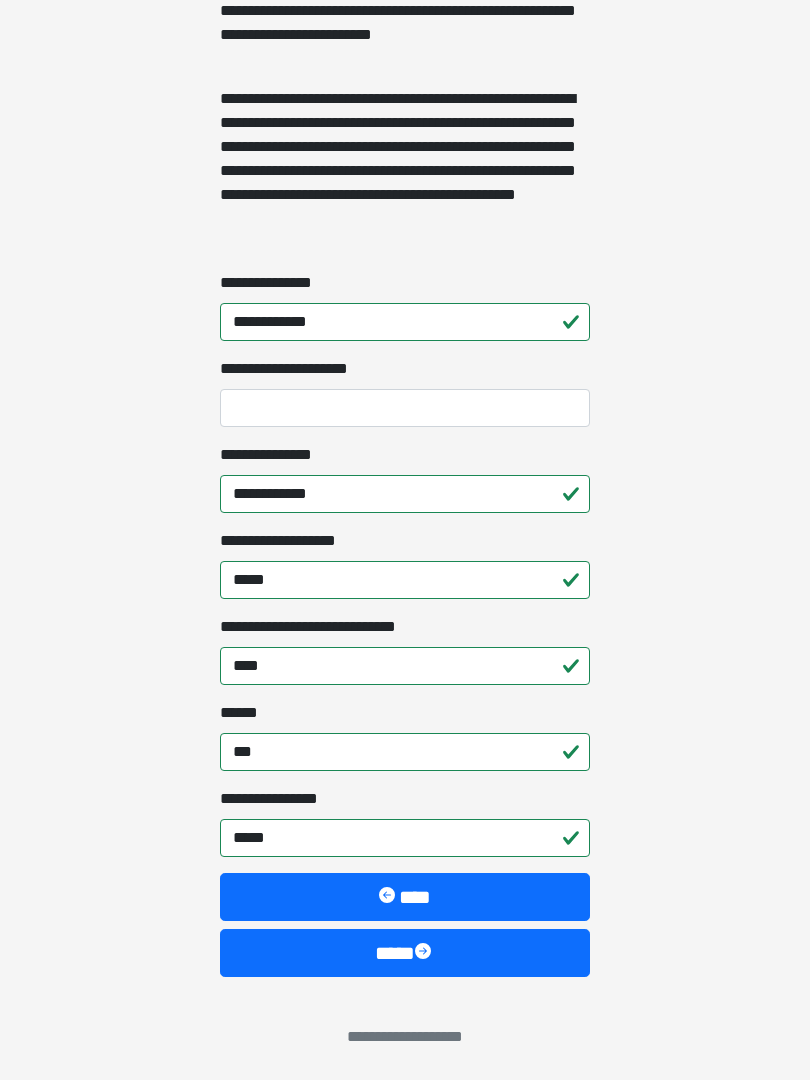 click on "****" at bounding box center (405, 953) 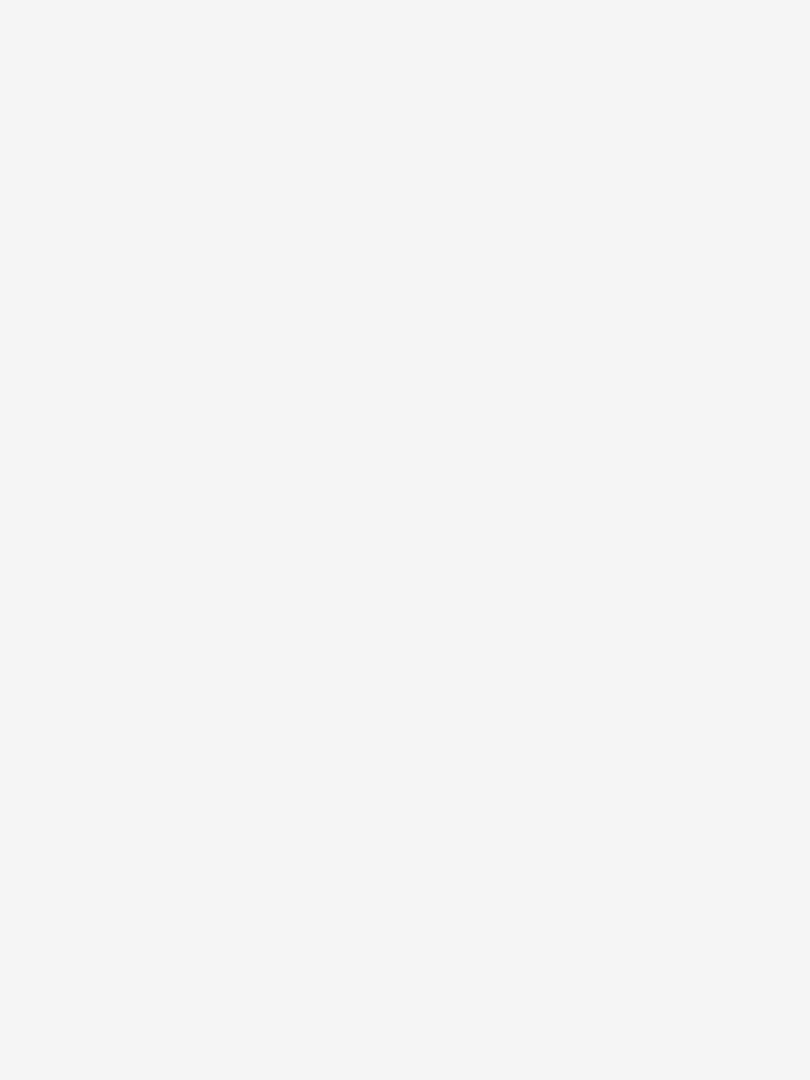 scroll, scrollTop: 0, scrollLeft: 0, axis: both 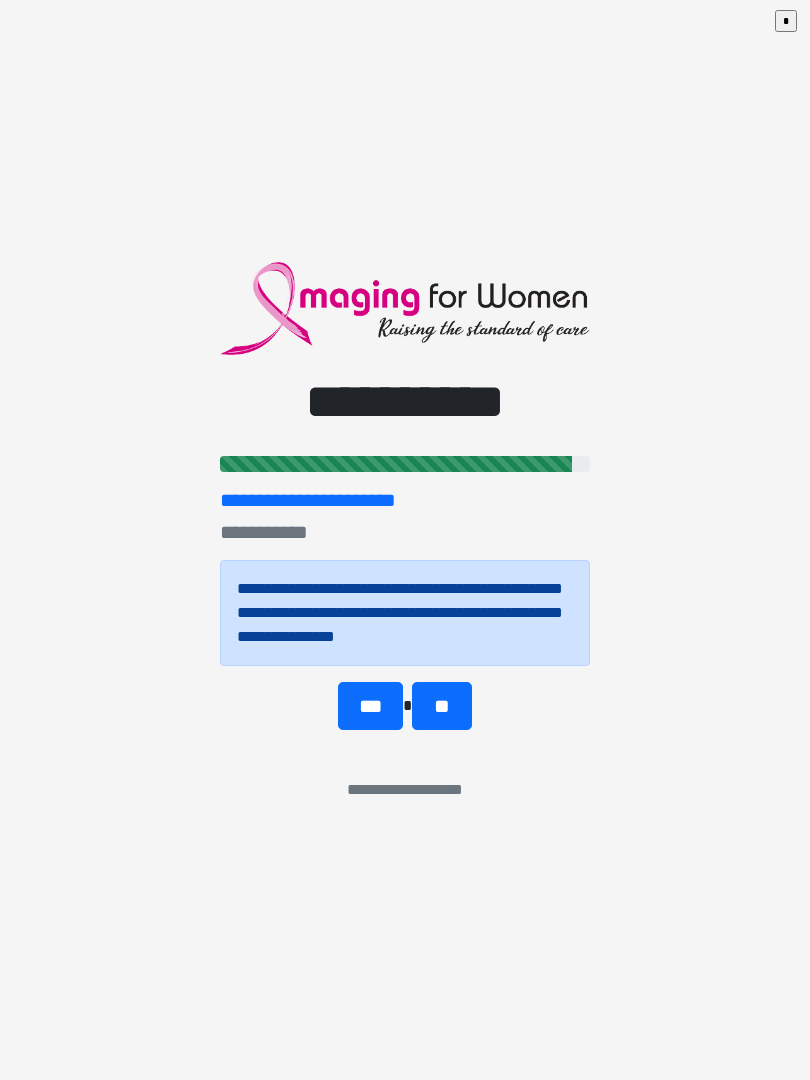 click on "***" at bounding box center [370, 706] 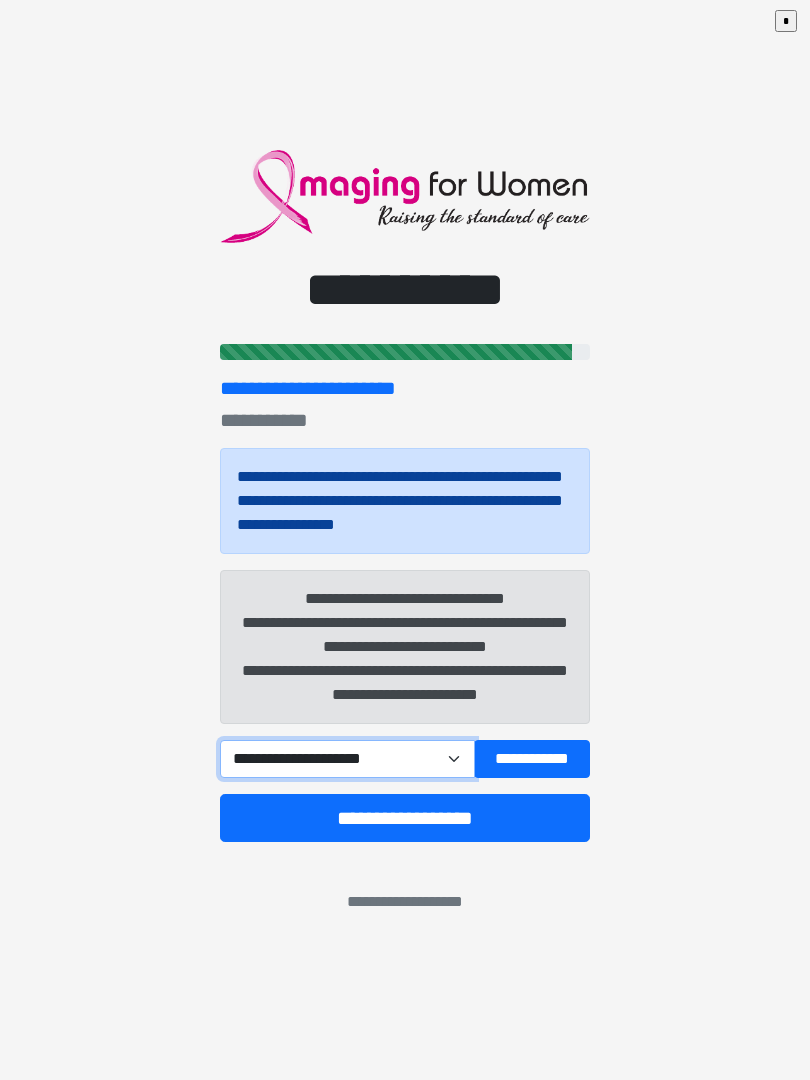 click on "**********" at bounding box center [347, 759] 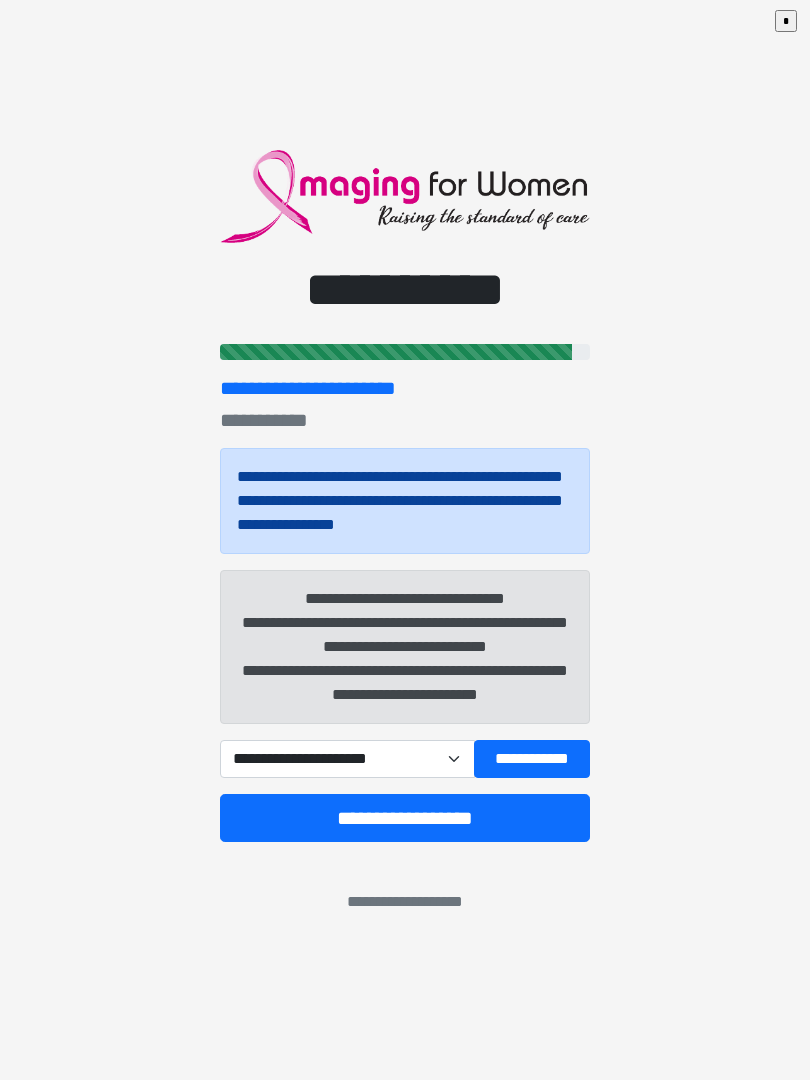 click on "**********" at bounding box center (405, 818) 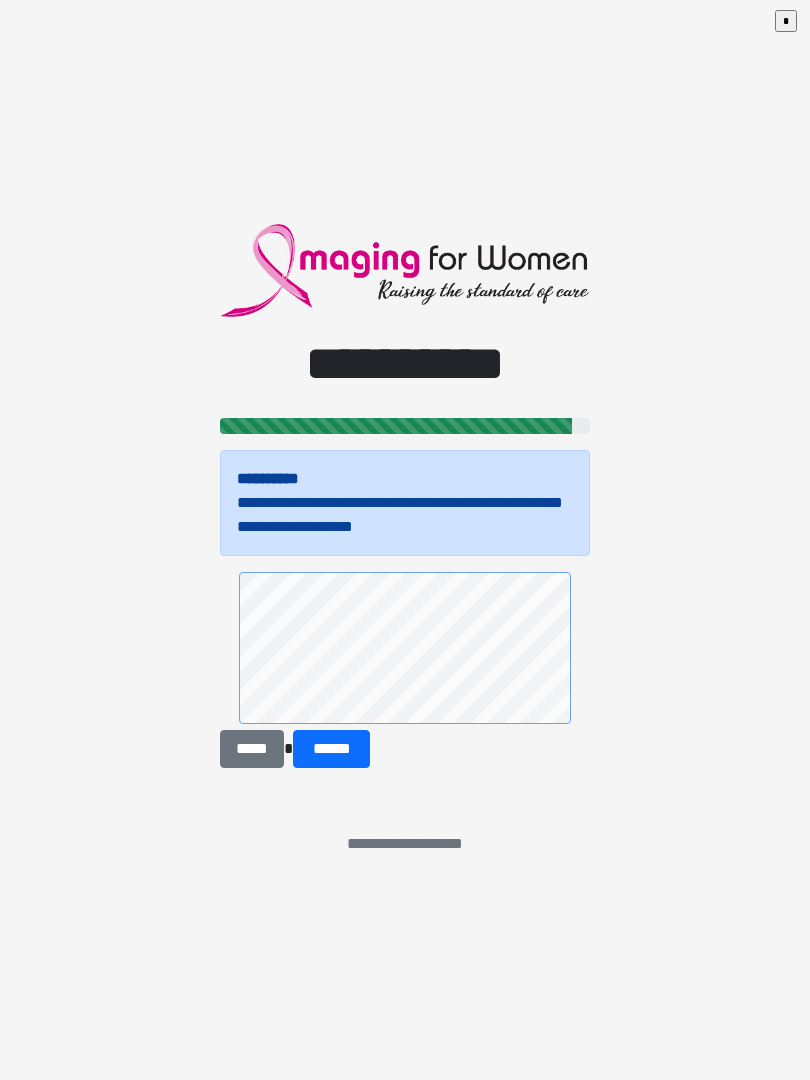 click on "******" at bounding box center (331, 749) 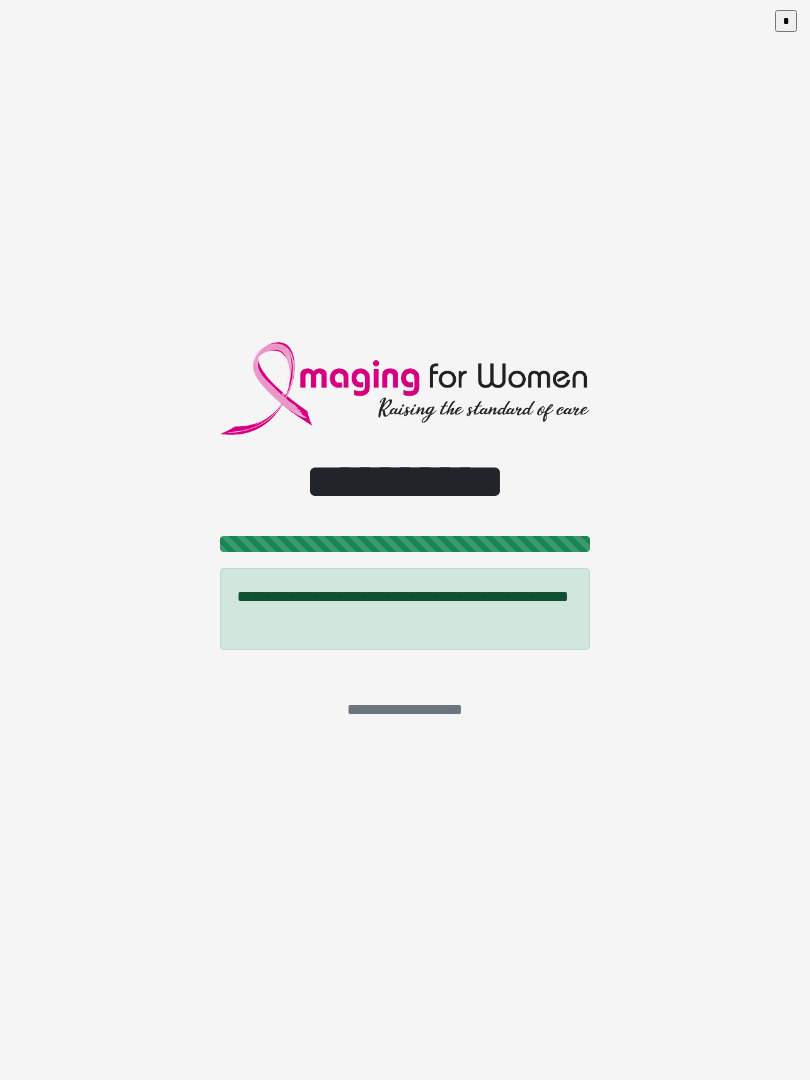 click on "*" at bounding box center (786, 21) 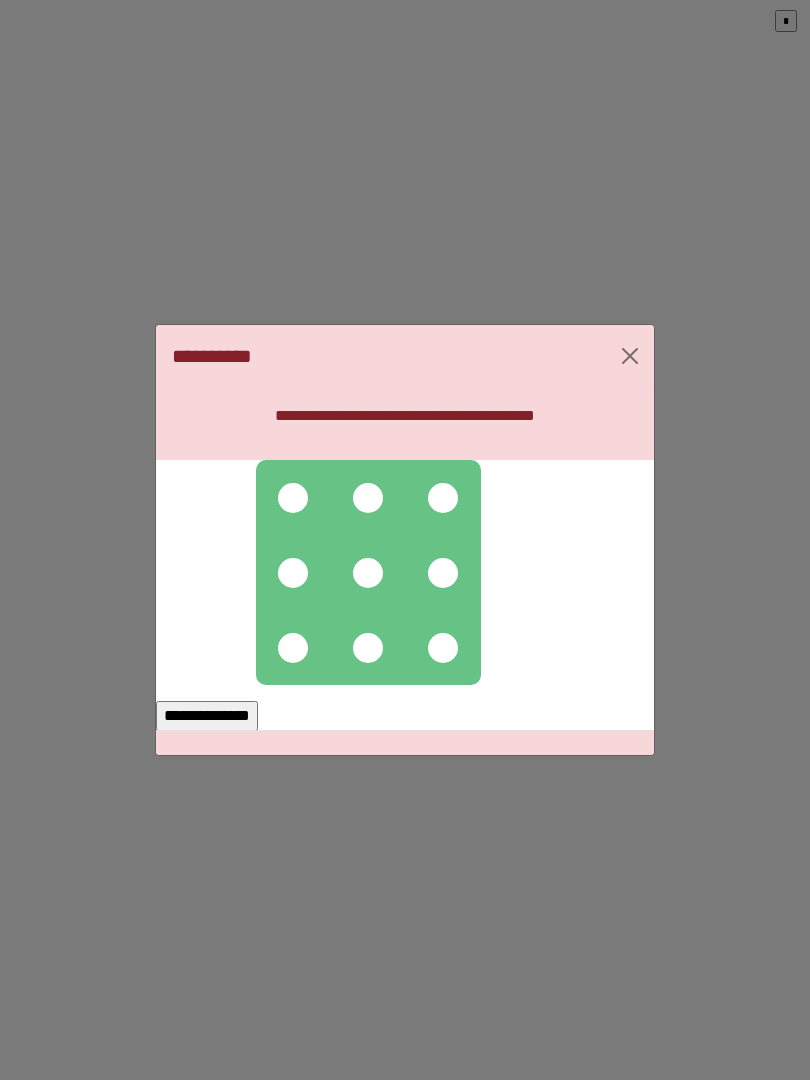 click at bounding box center (368, 573) 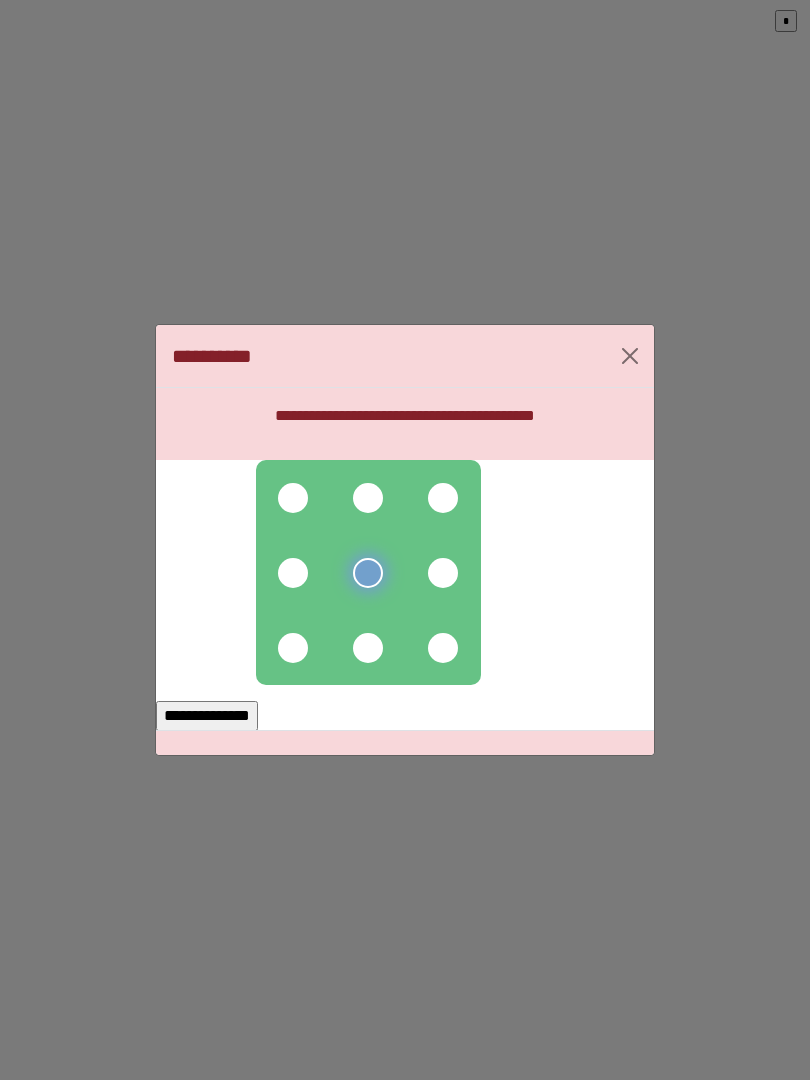 click at bounding box center [368, 498] 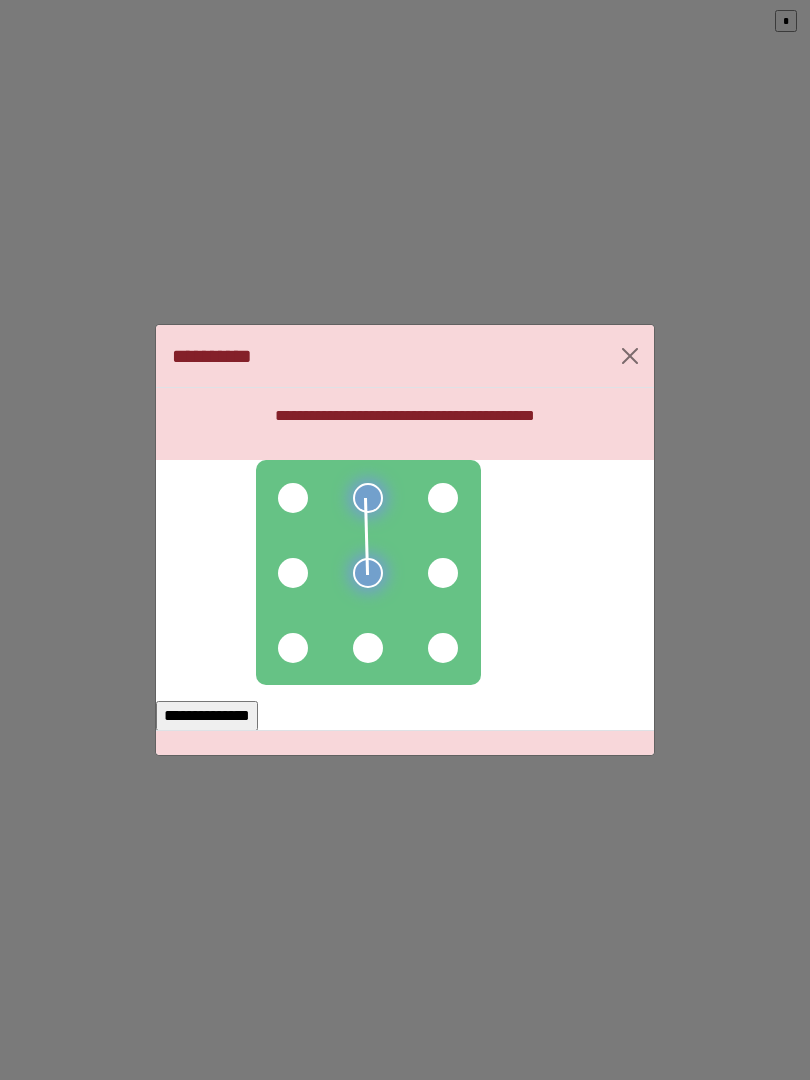 click at bounding box center [293, 573] 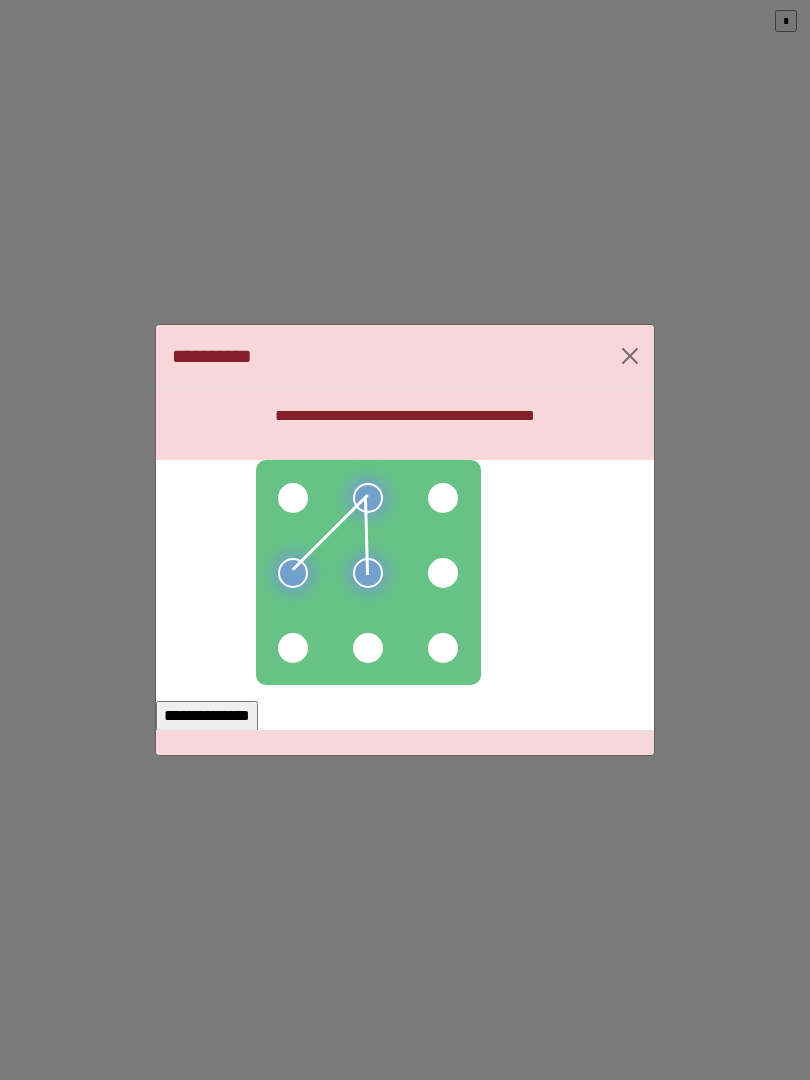 click at bounding box center (293, 498) 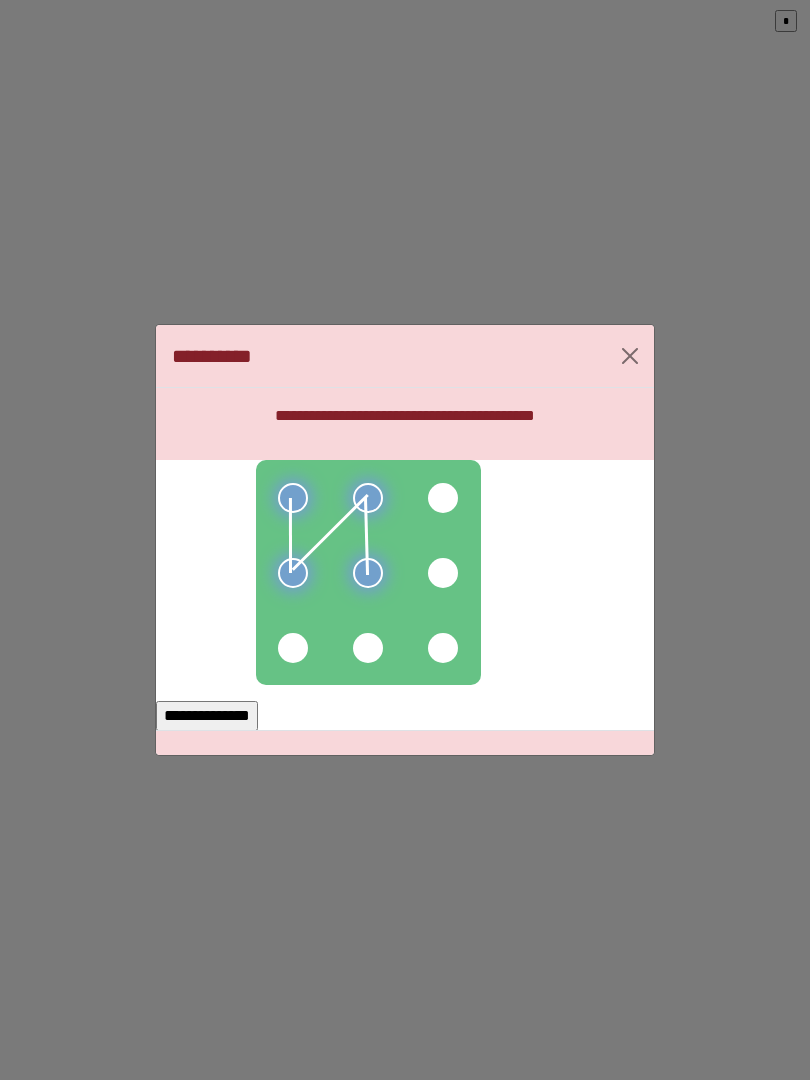 click at bounding box center (293, 648) 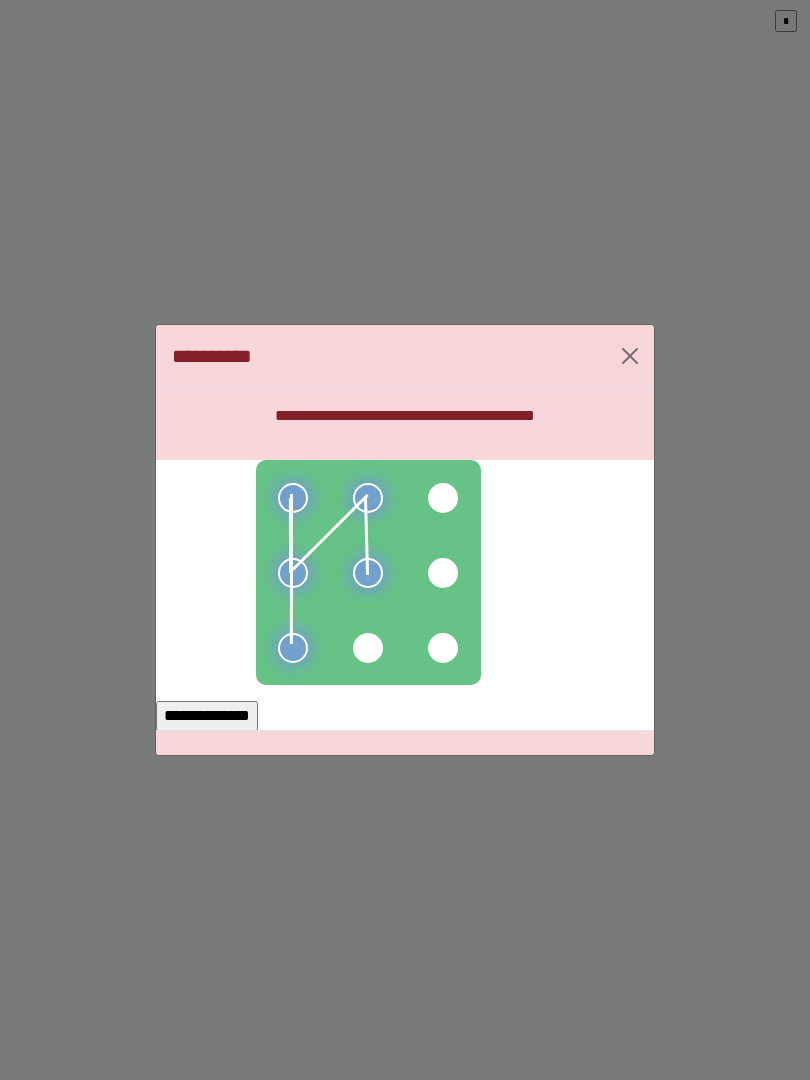 click on "**********" at bounding box center [207, 716] 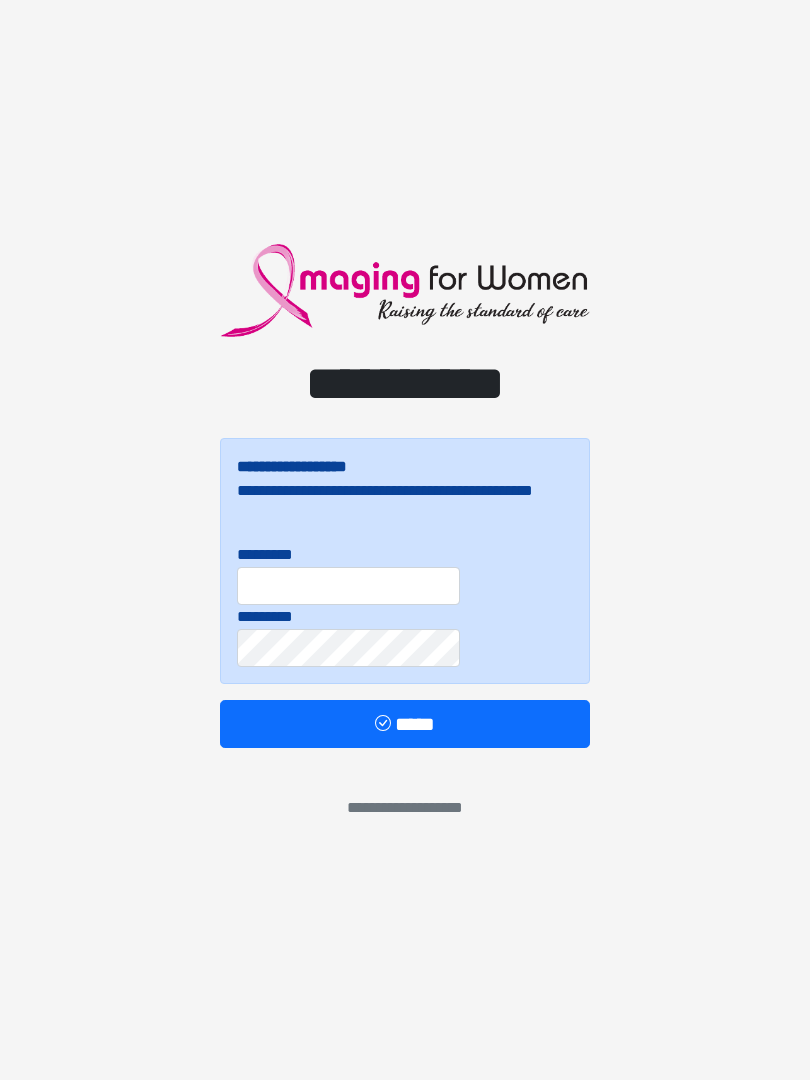 scroll, scrollTop: 0, scrollLeft: 0, axis: both 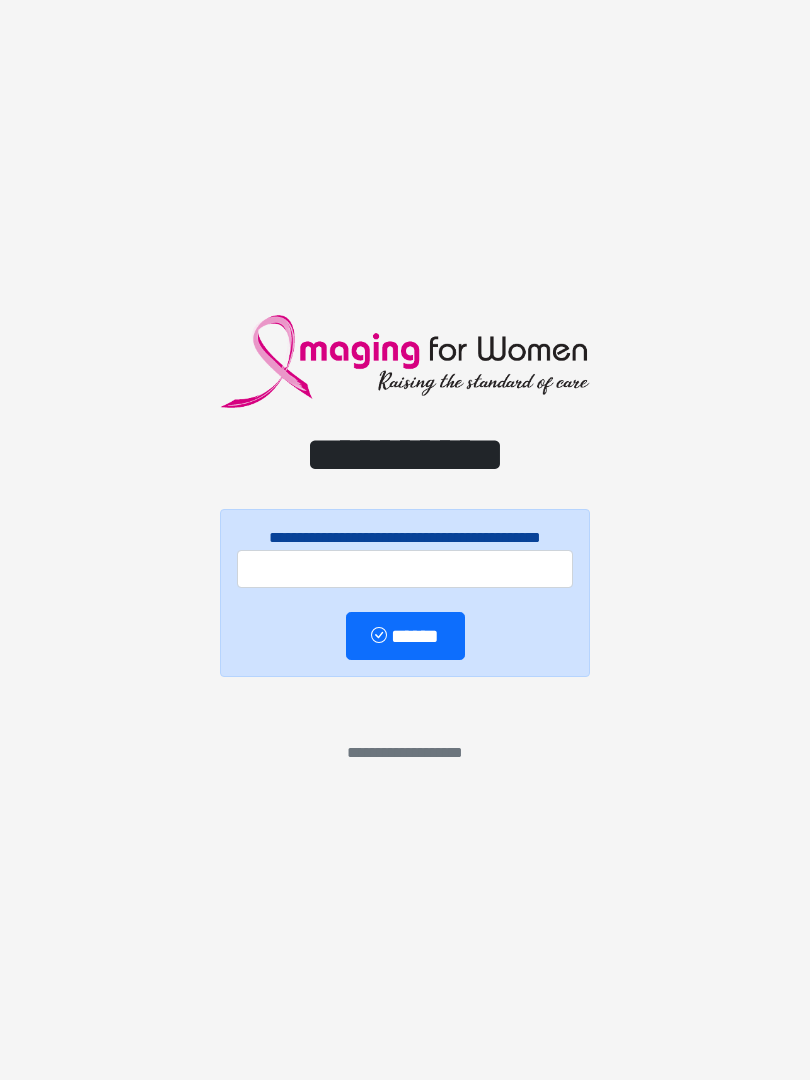 click on "**********" at bounding box center (405, 540) 